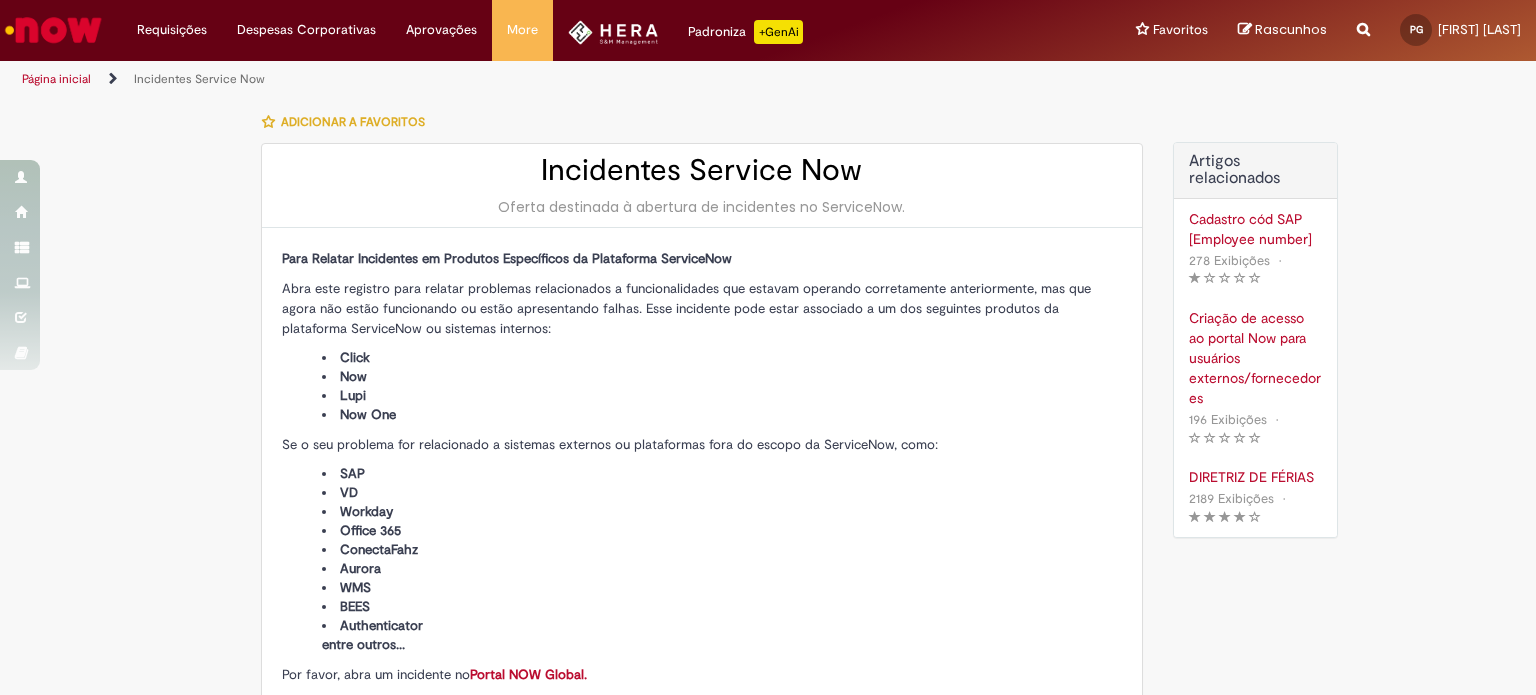 select on "**********" 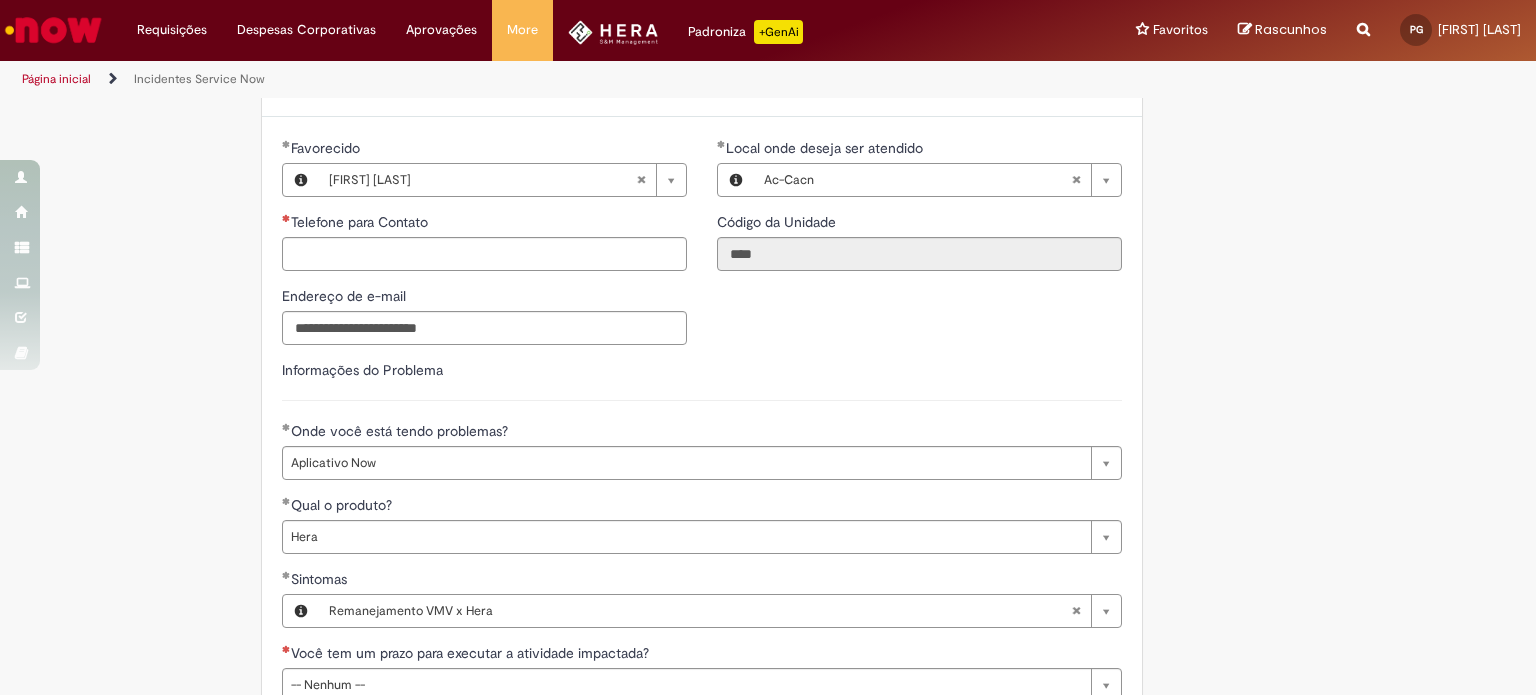 scroll, scrollTop: 540, scrollLeft: 0, axis: vertical 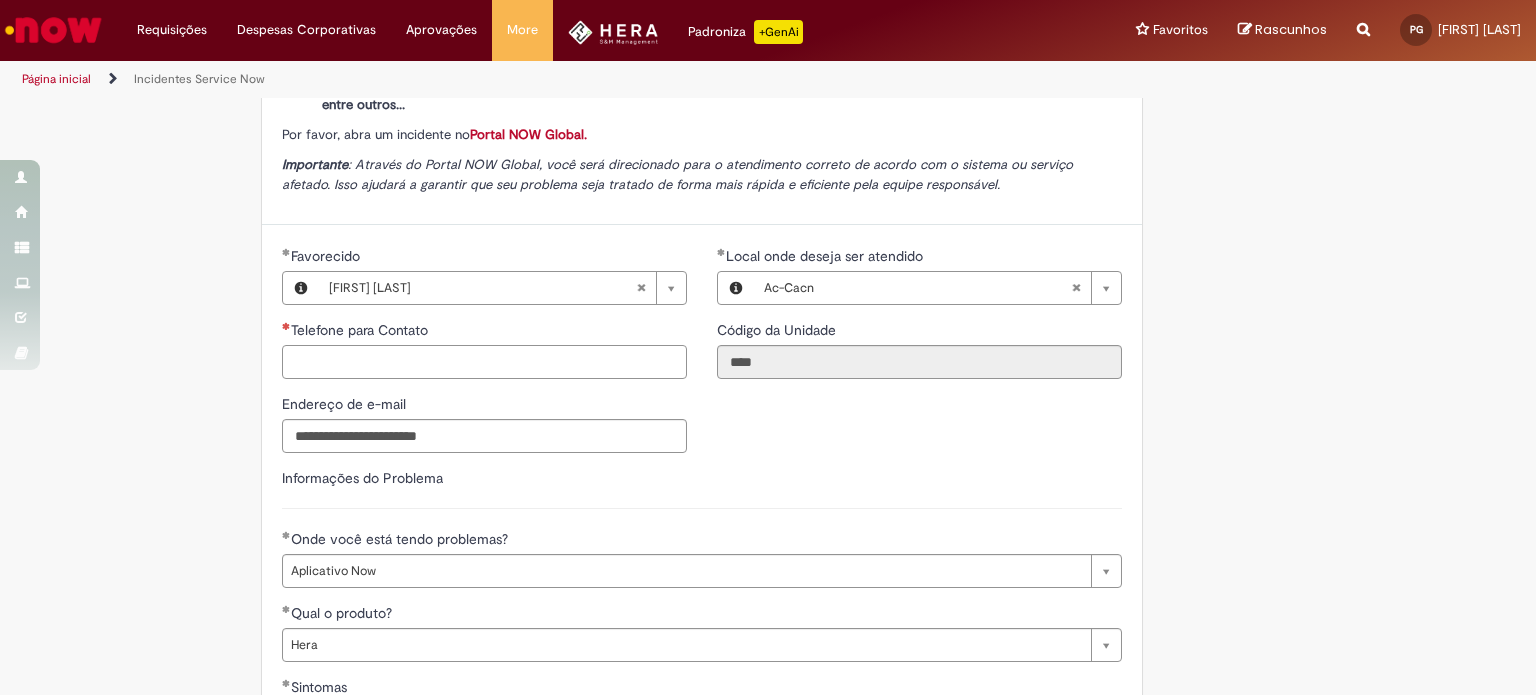 click on "Telefone para Contato" at bounding box center (484, 362) 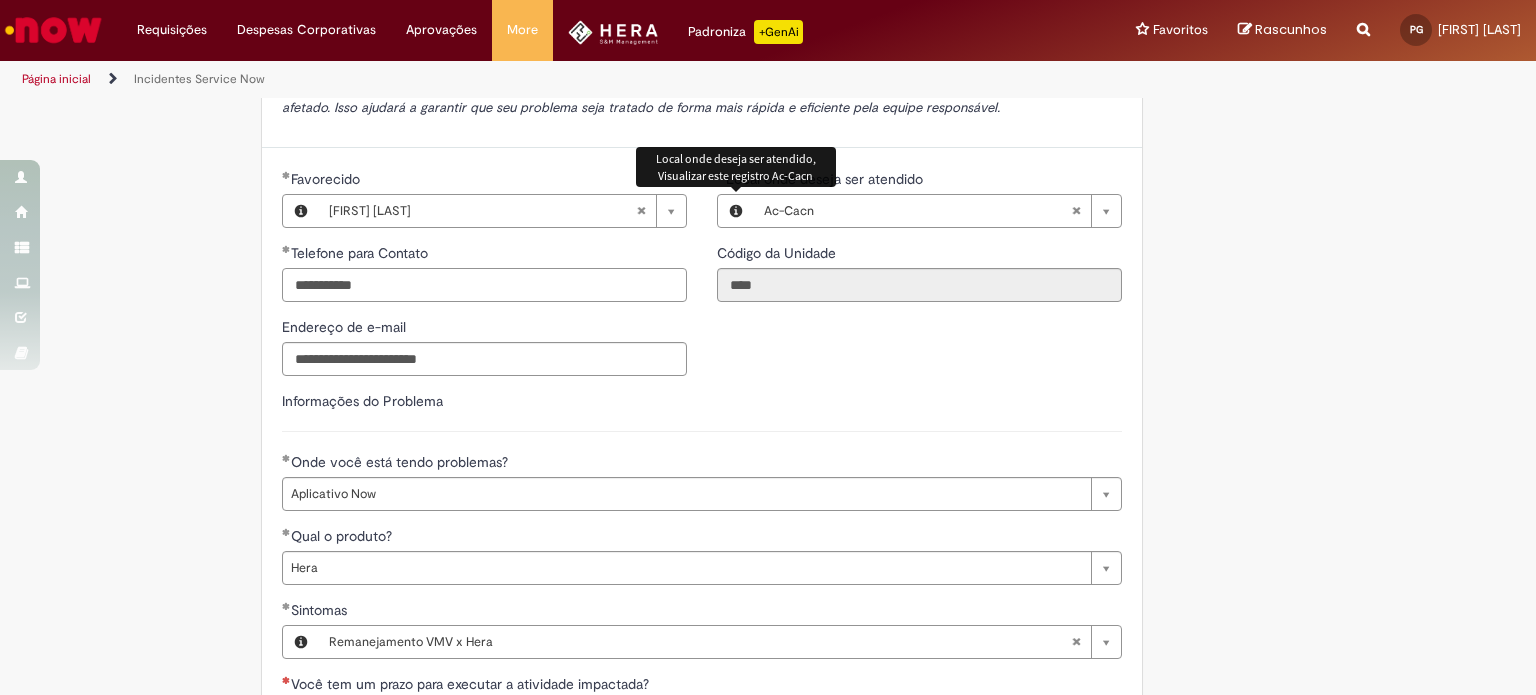 scroll, scrollTop: 640, scrollLeft: 0, axis: vertical 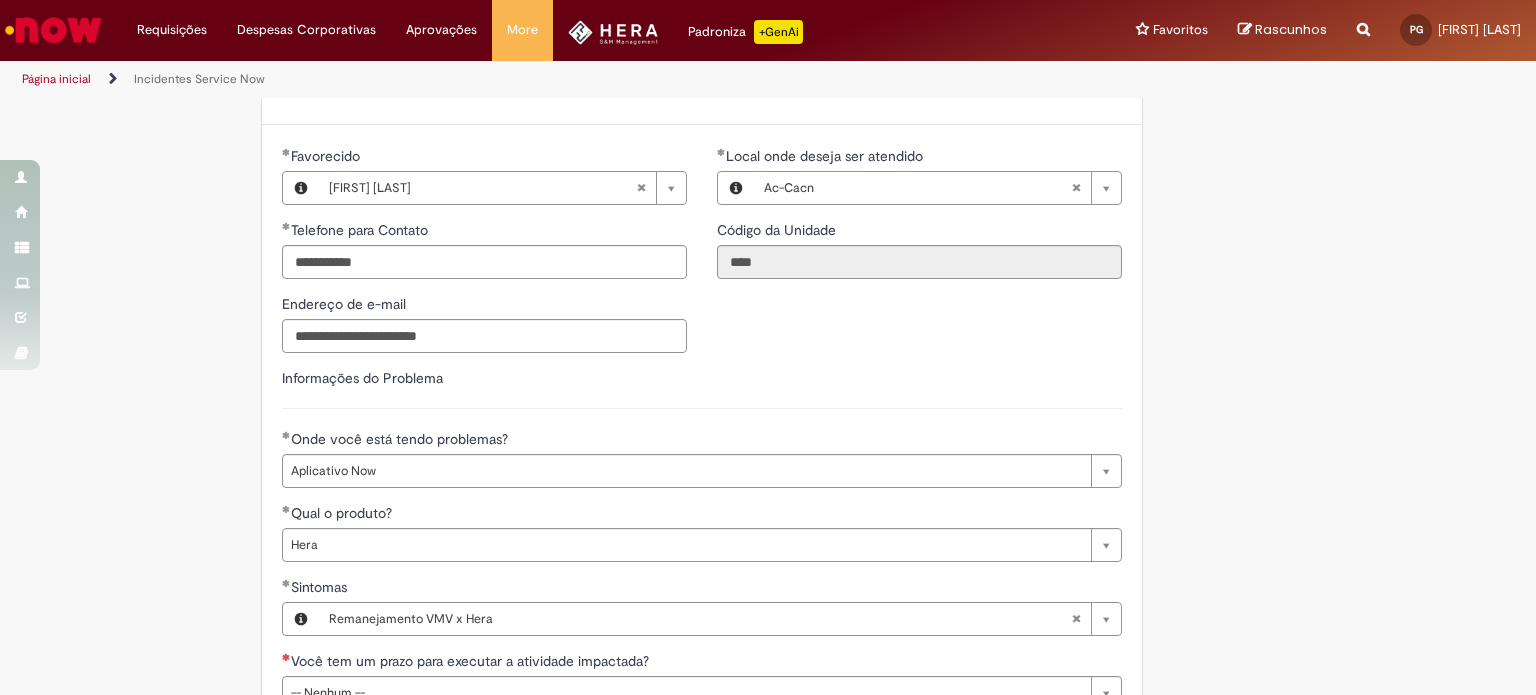 type on "**********" 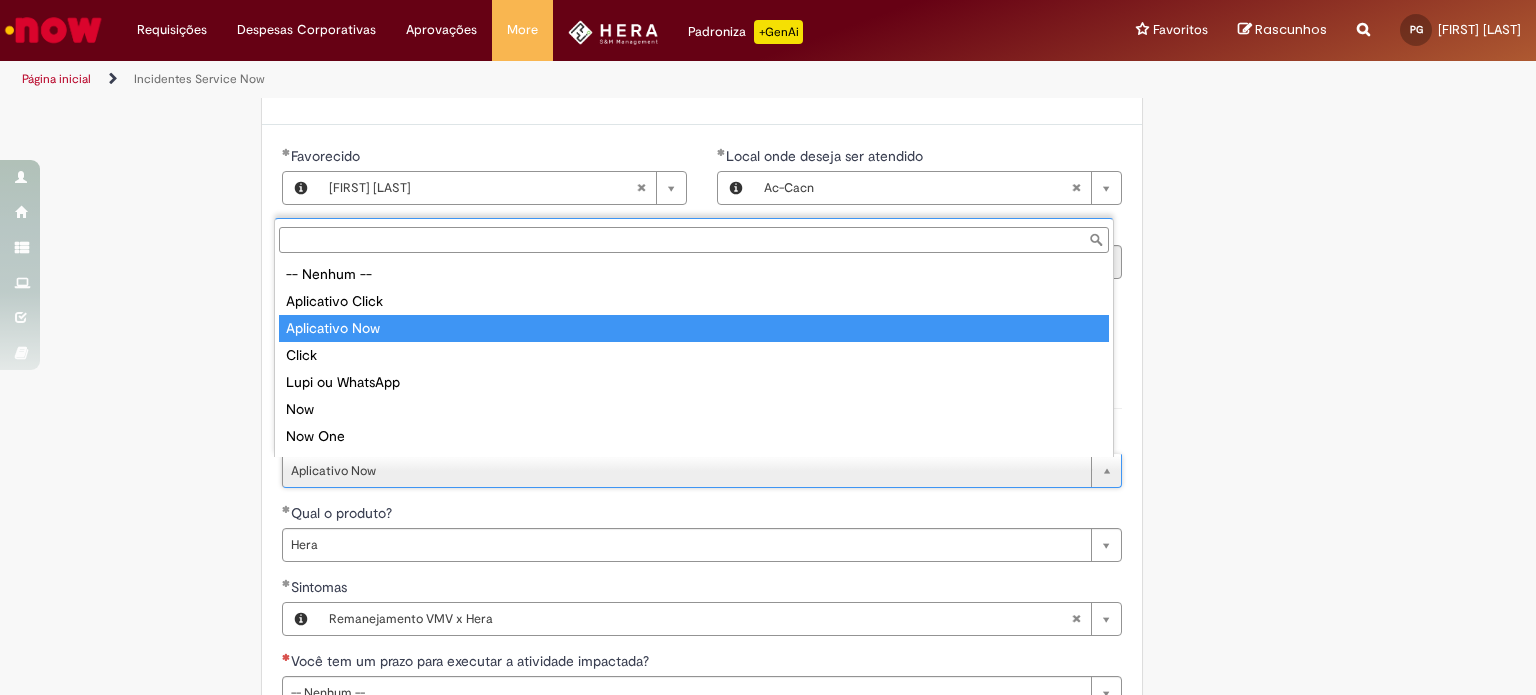type on "**********" 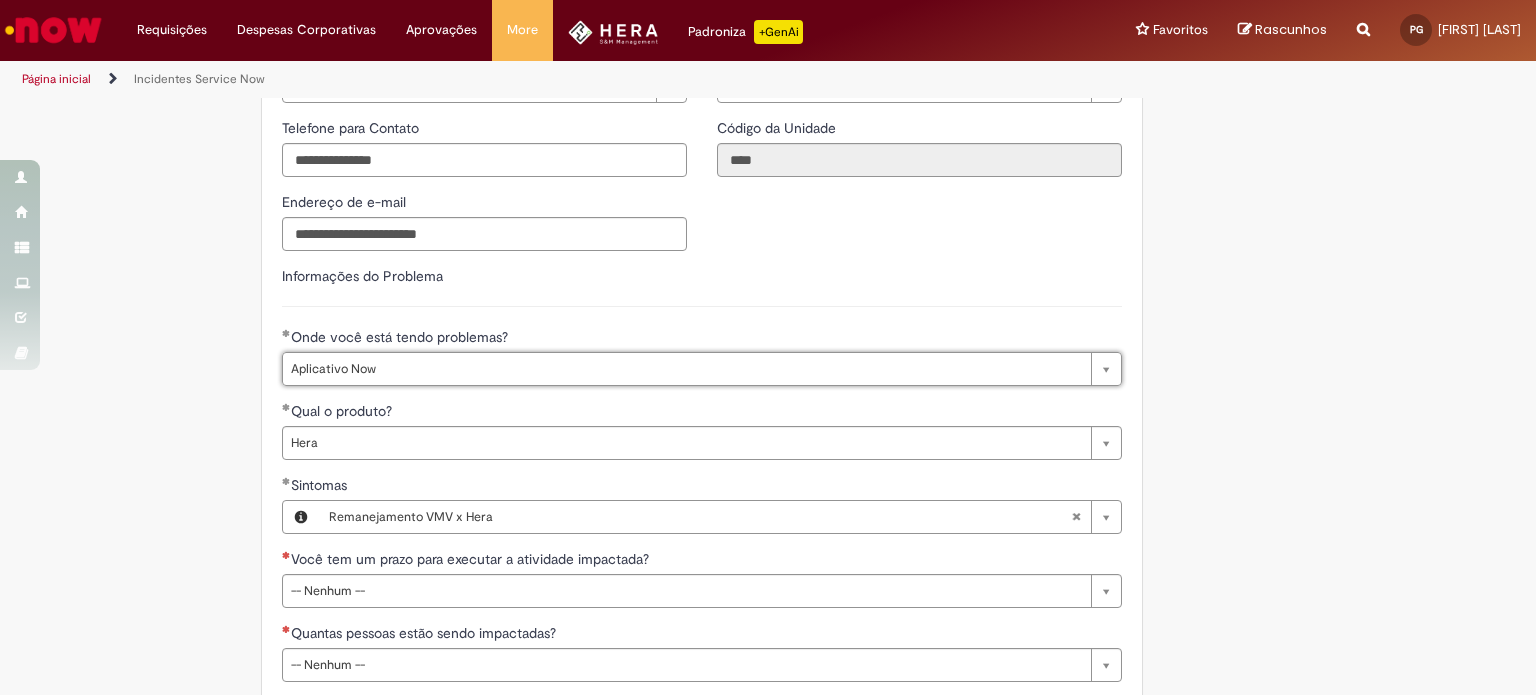 scroll, scrollTop: 840, scrollLeft: 0, axis: vertical 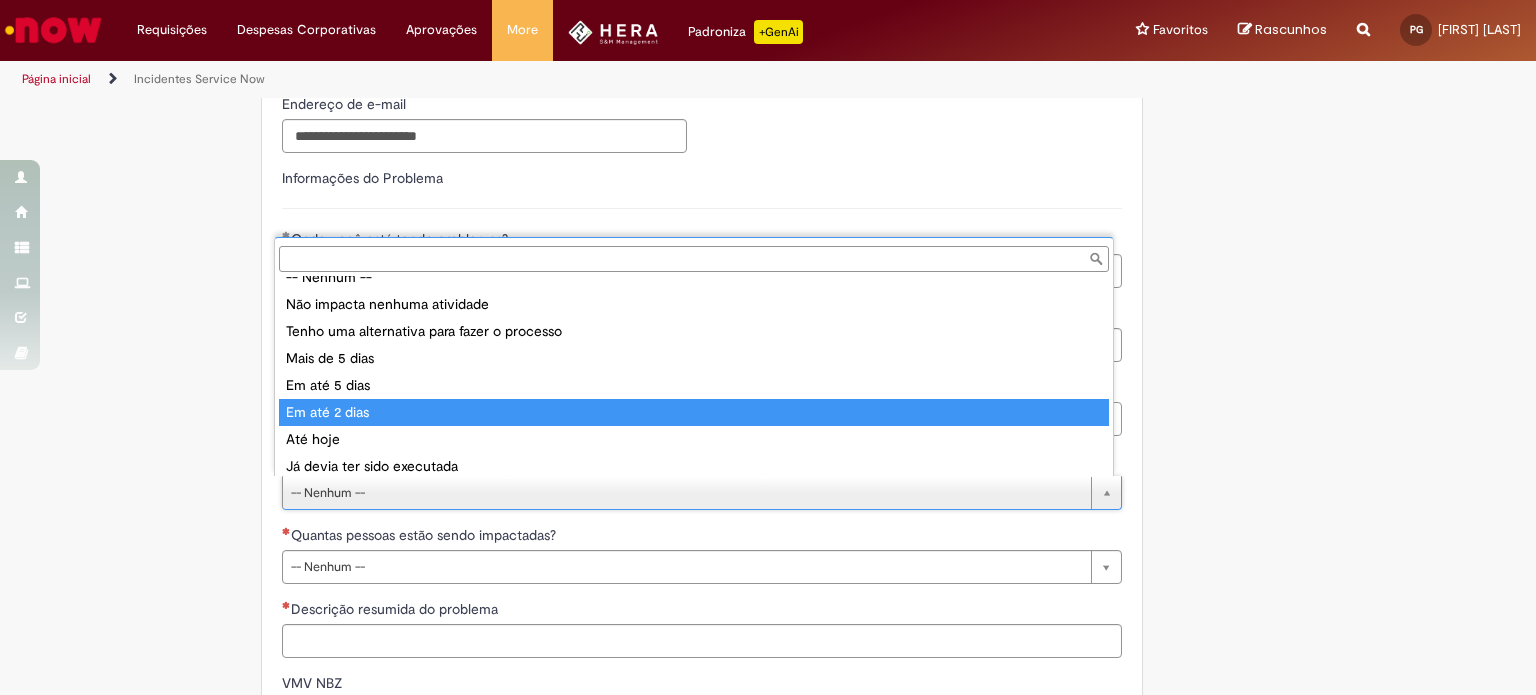 type on "**********" 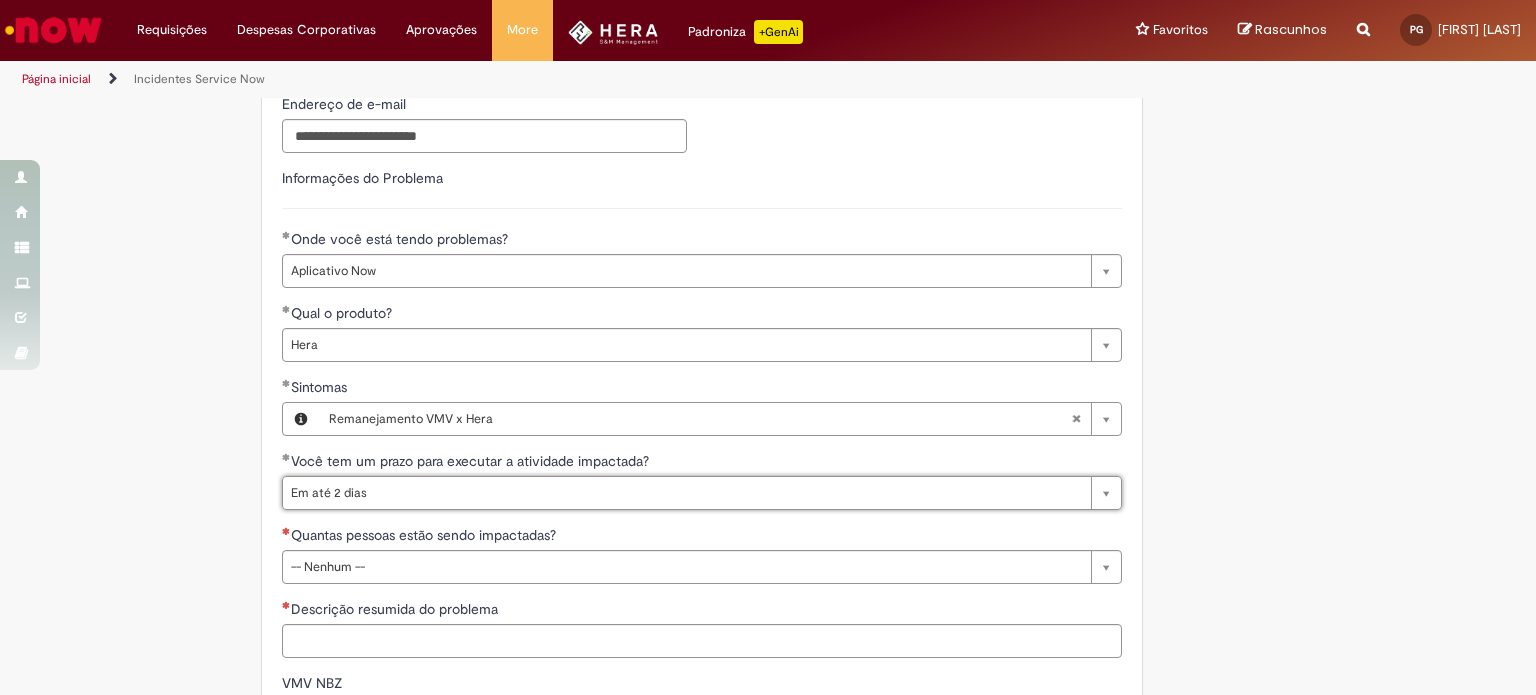 scroll, scrollTop: 1040, scrollLeft: 0, axis: vertical 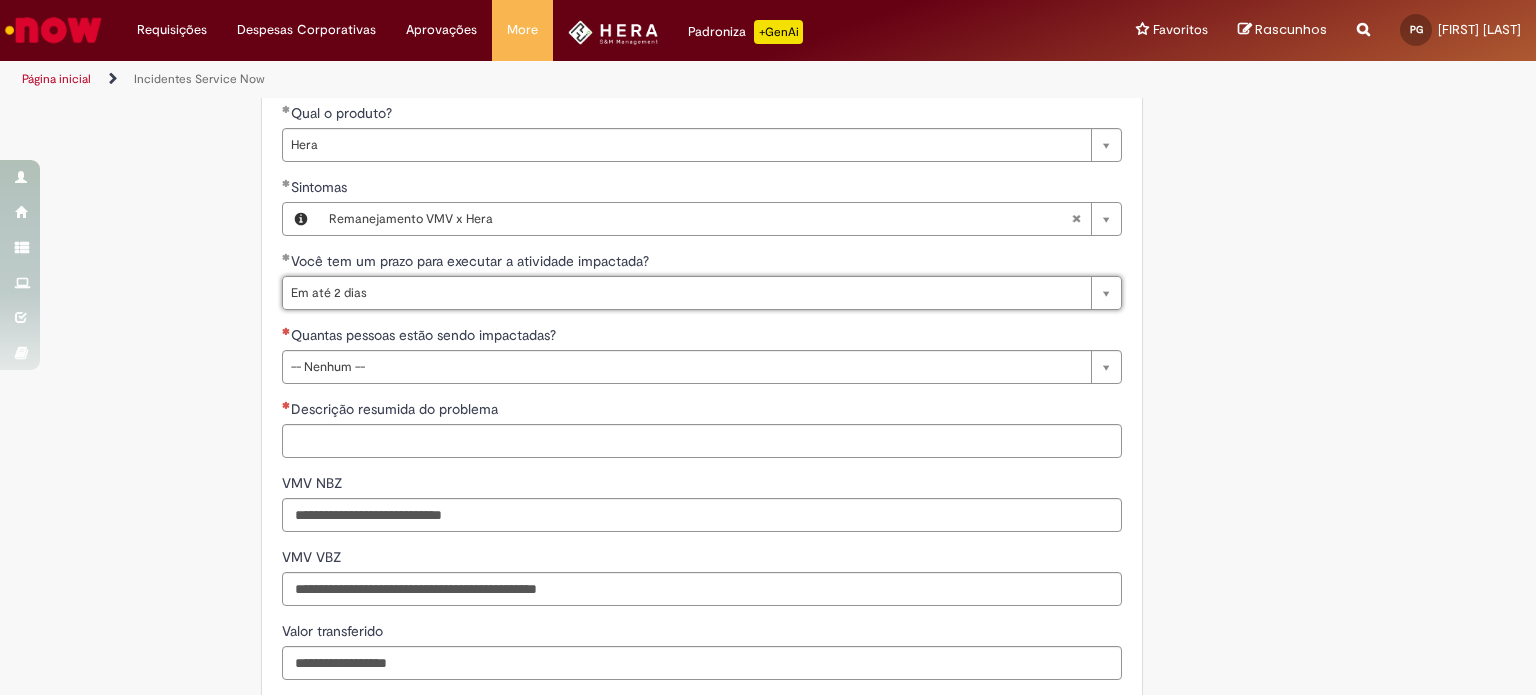 click on "Você tem um prazo para executar a atividade impactada?" at bounding box center [702, 263] 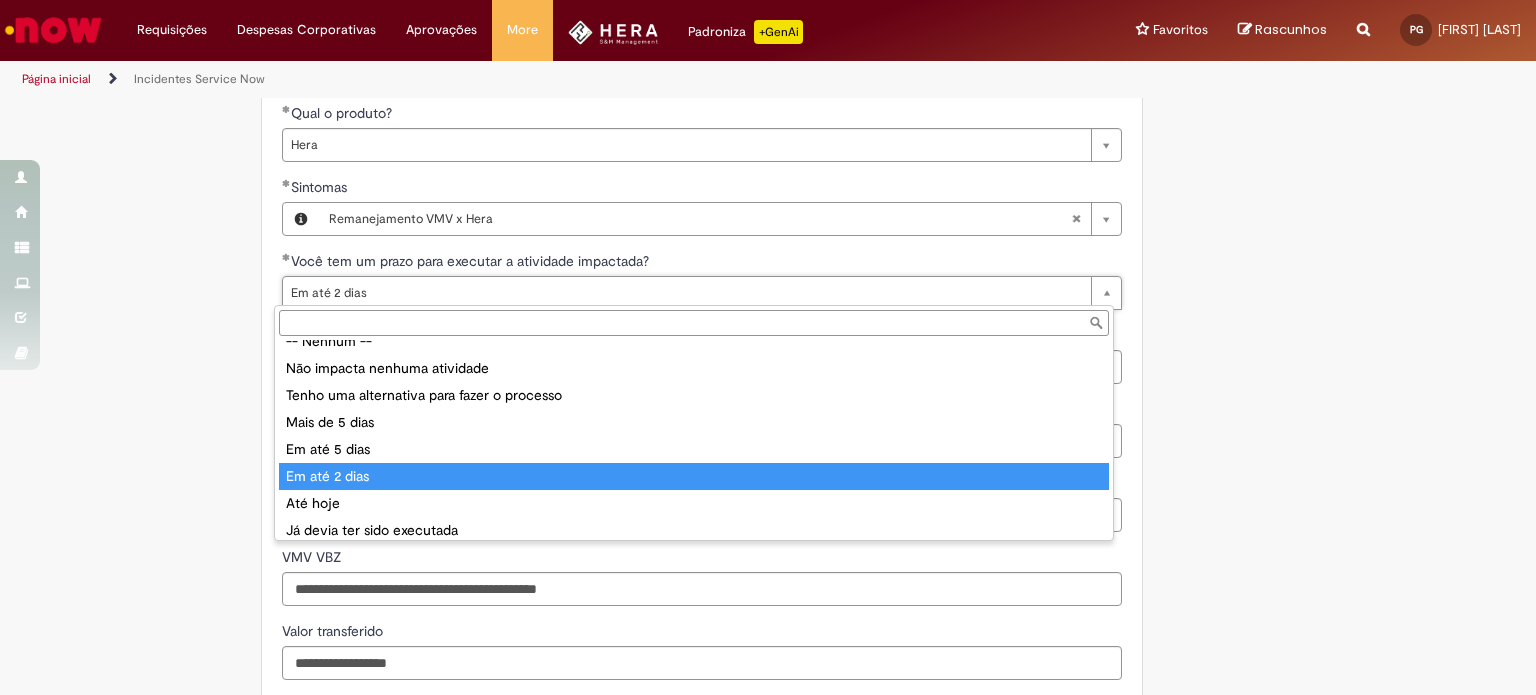 type on "**********" 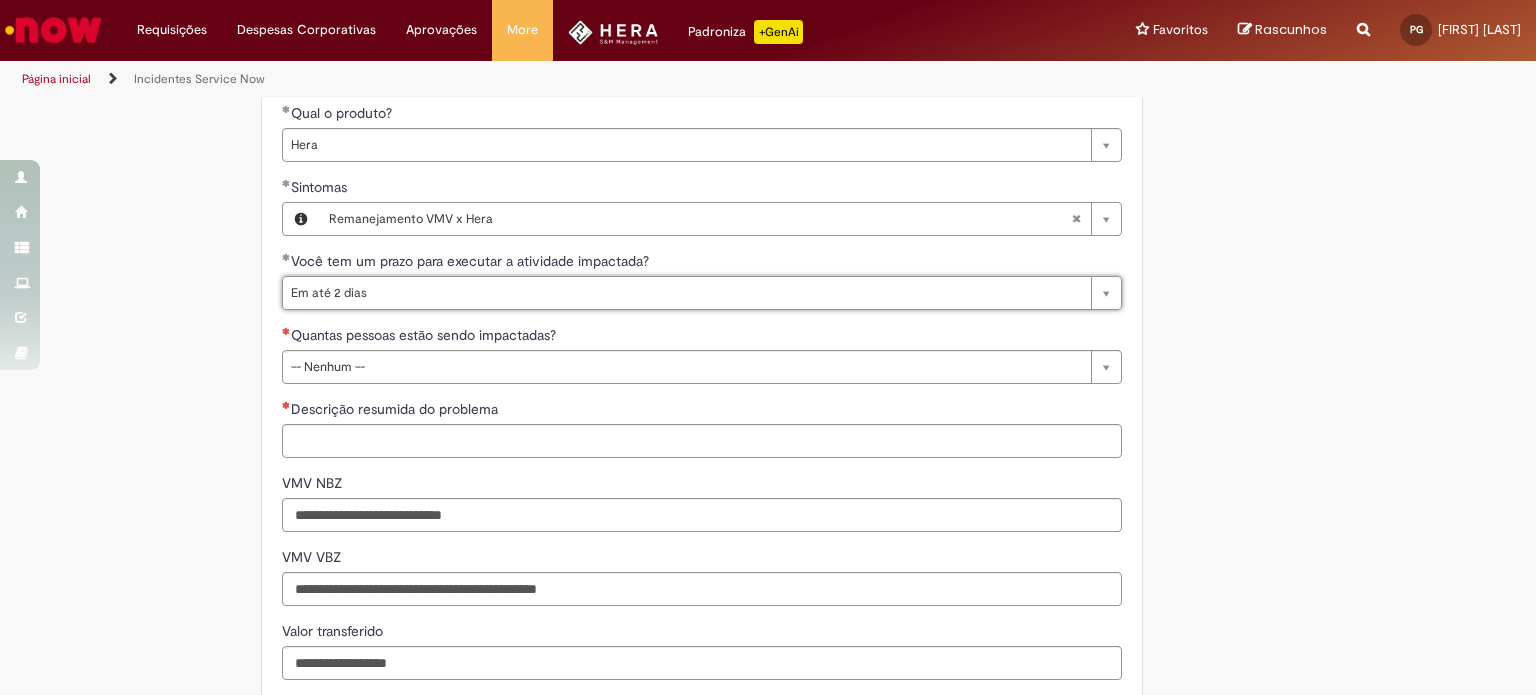 click on "Adicionar a Favoritos
Incidentes Service Now
Oferta destinada à abertura de incidentes no ServiceNow.
Para Relatar Incidentes em Produtos Específicos da Plataforma ServiceNow
Abra este registro para relatar problemas relacionados a funcionalidades que estavam operando corretamente anteriormente, mas que agora não estão funcionando ou estão apresentando falhas. Esse incidente pode estar associado a um dos seguintes produtos da plataforma ServiceNow ou sistemas internos:
Click
Now
Lupi
Now One
Se o seu problema for relacionado a sistemas externos ou plataformas fora do escopo da ServiceNow, como:
SAP
VD
Workday
Office 365
ConectaFahz
Aurora
WMS
BEES
Authenticator     entre outros...
Por favor, abra um incidente no  Portal NOW Global.
Importante
Urgência Grupo resolvedor     APR - Contabilidade S[DEPARTMENT]" at bounding box center (670, 128) 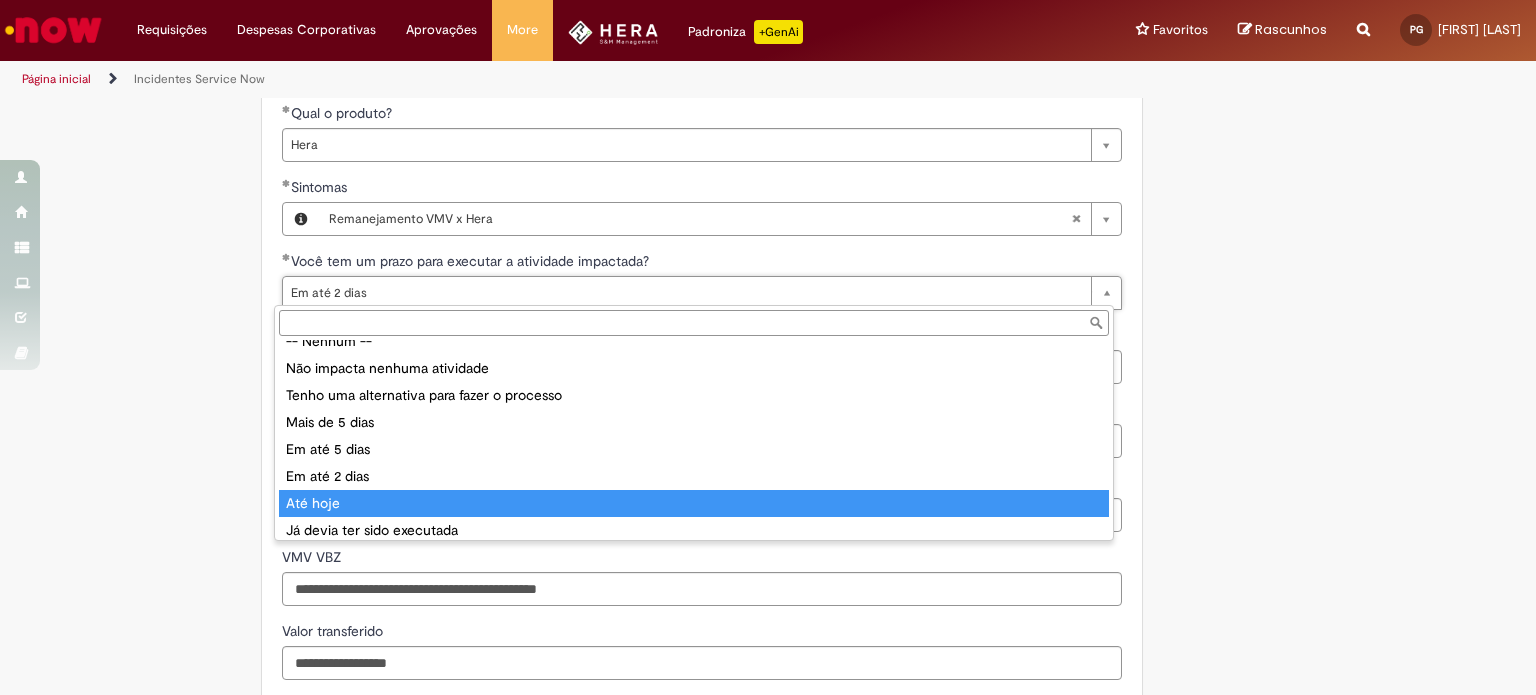 type on "********" 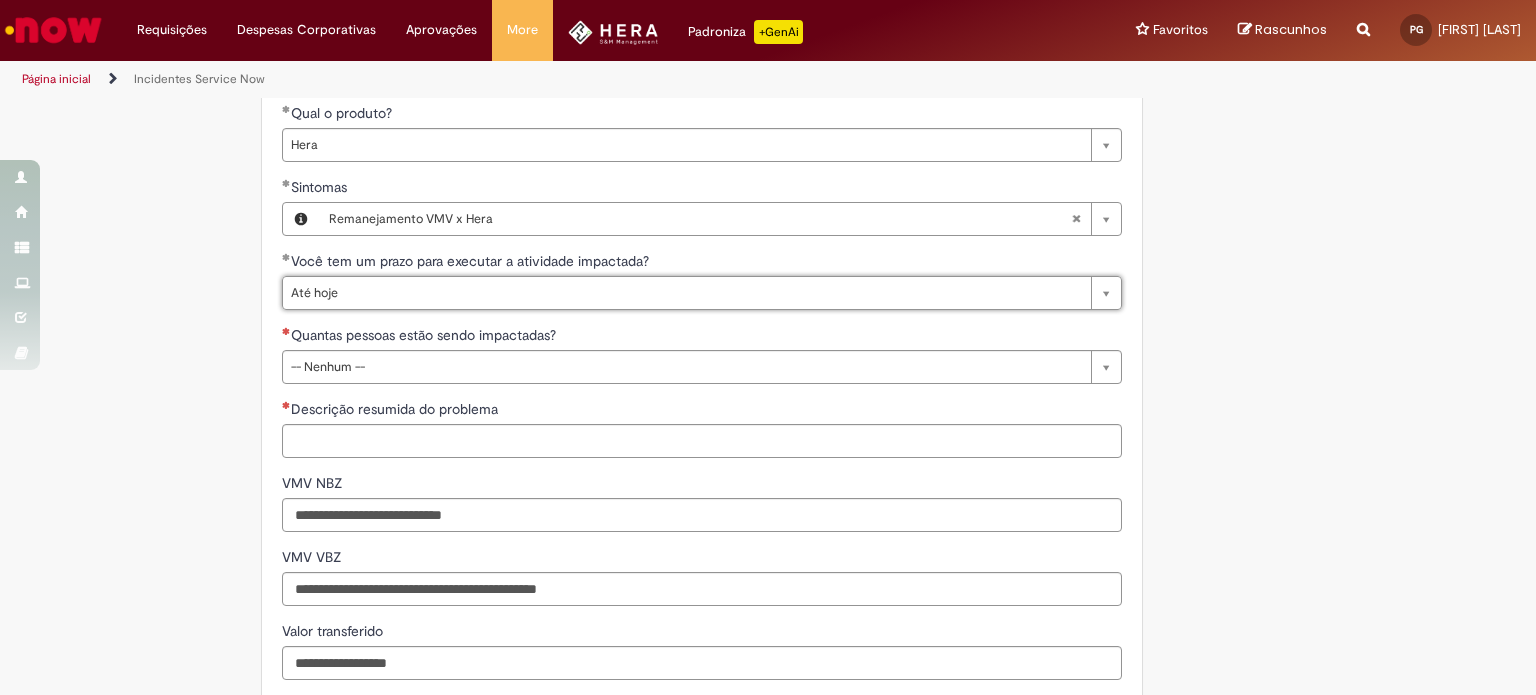 scroll, scrollTop: 0, scrollLeft: 0, axis: both 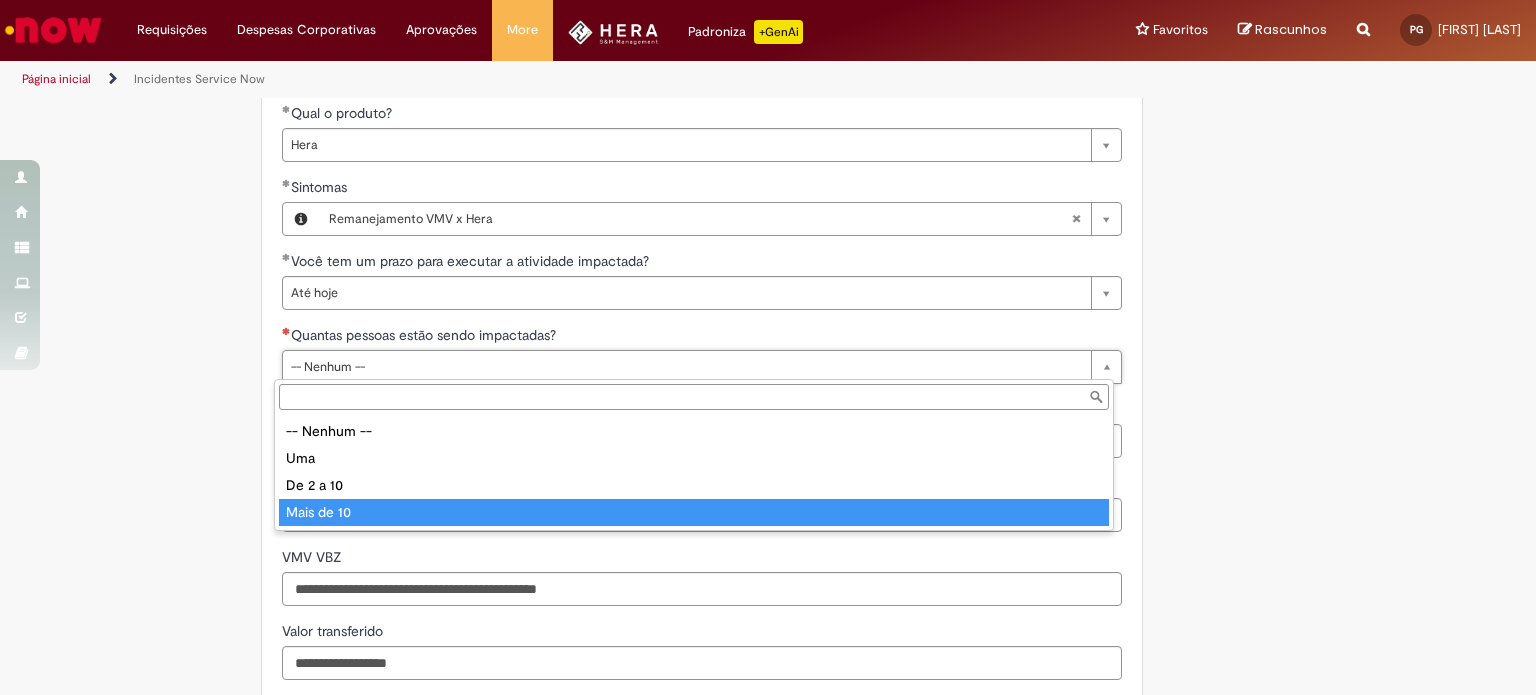 type on "**********" 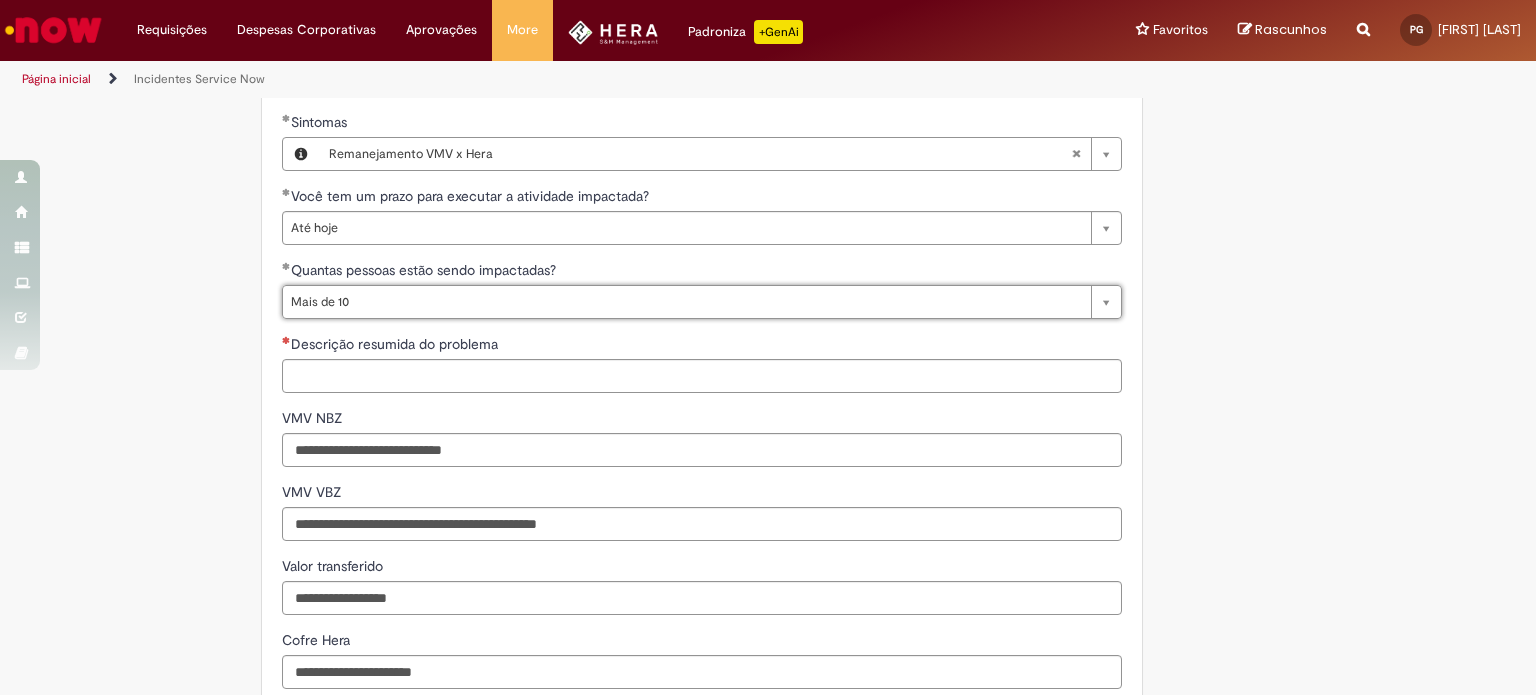 scroll, scrollTop: 1140, scrollLeft: 0, axis: vertical 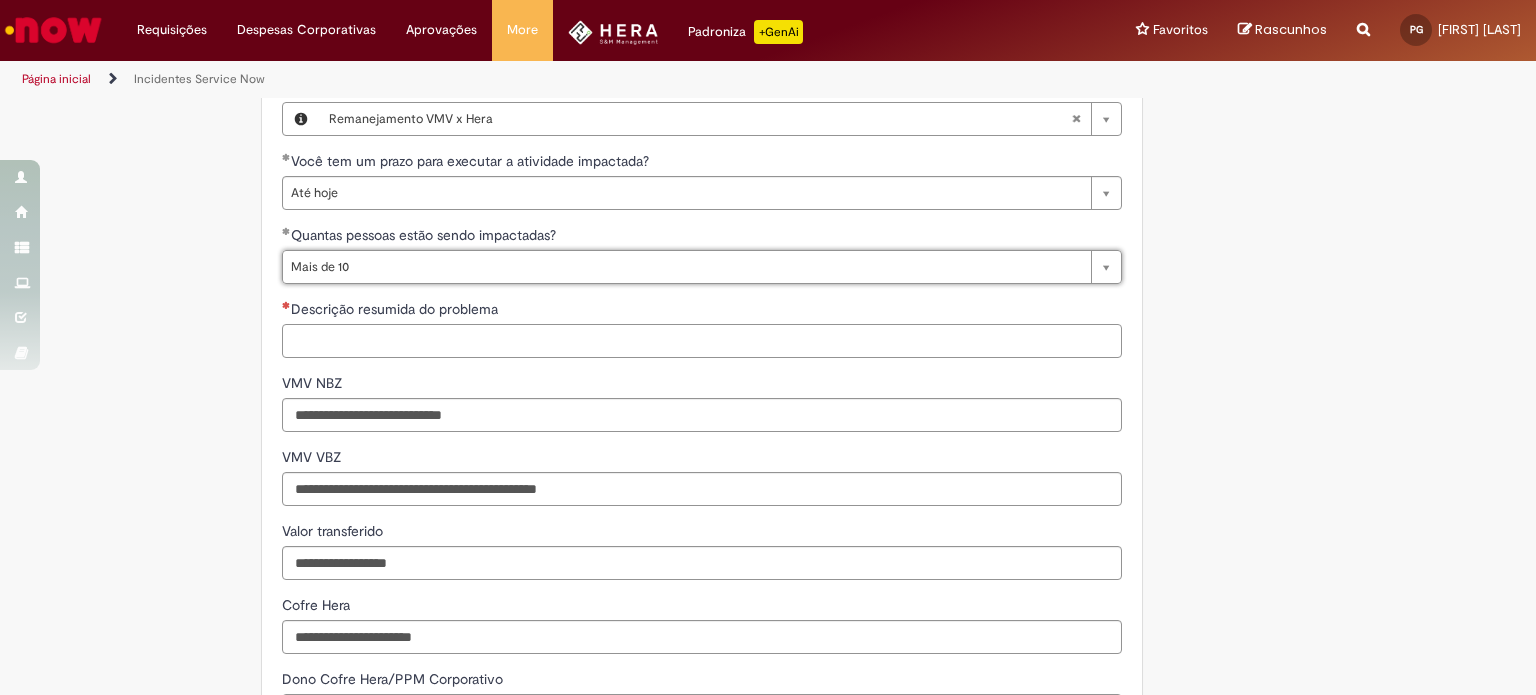 click on "Descrição resumida do problema" at bounding box center [702, 341] 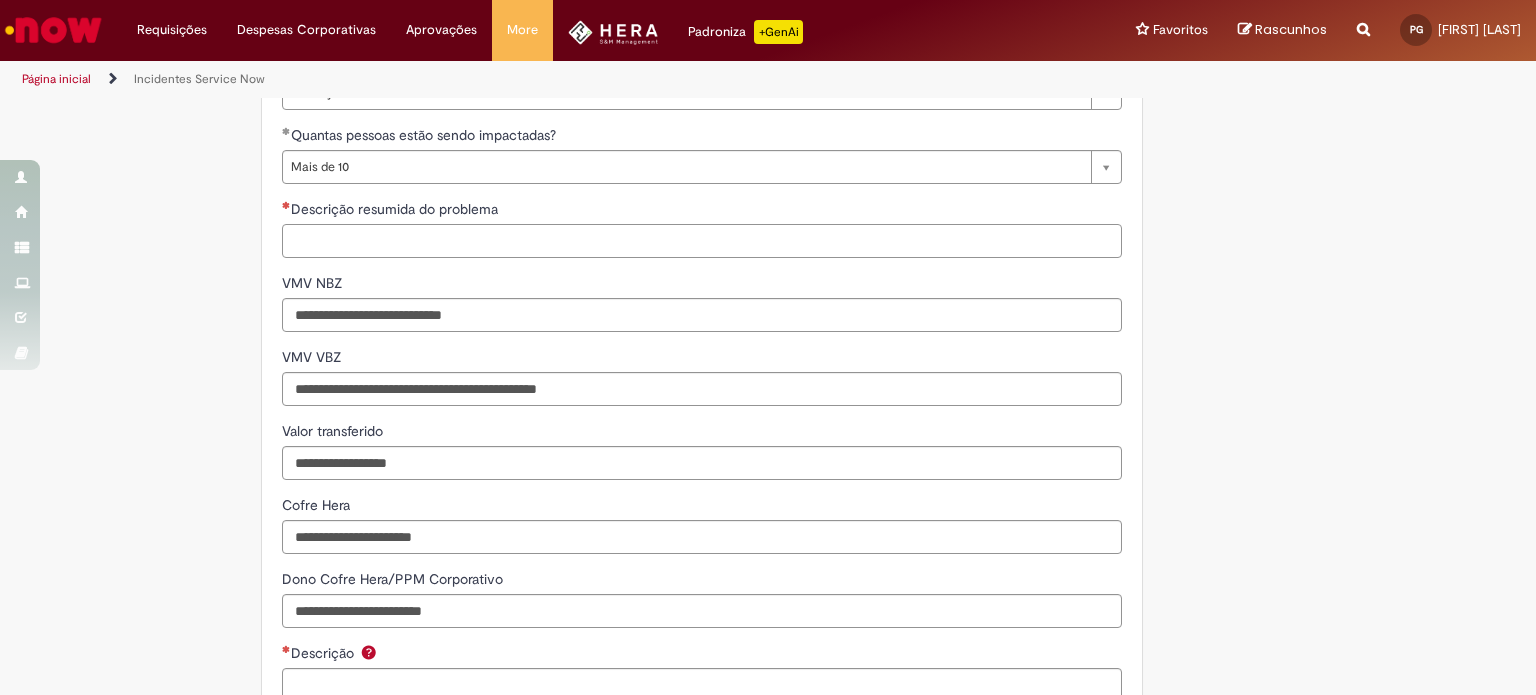 scroll, scrollTop: 1140, scrollLeft: 0, axis: vertical 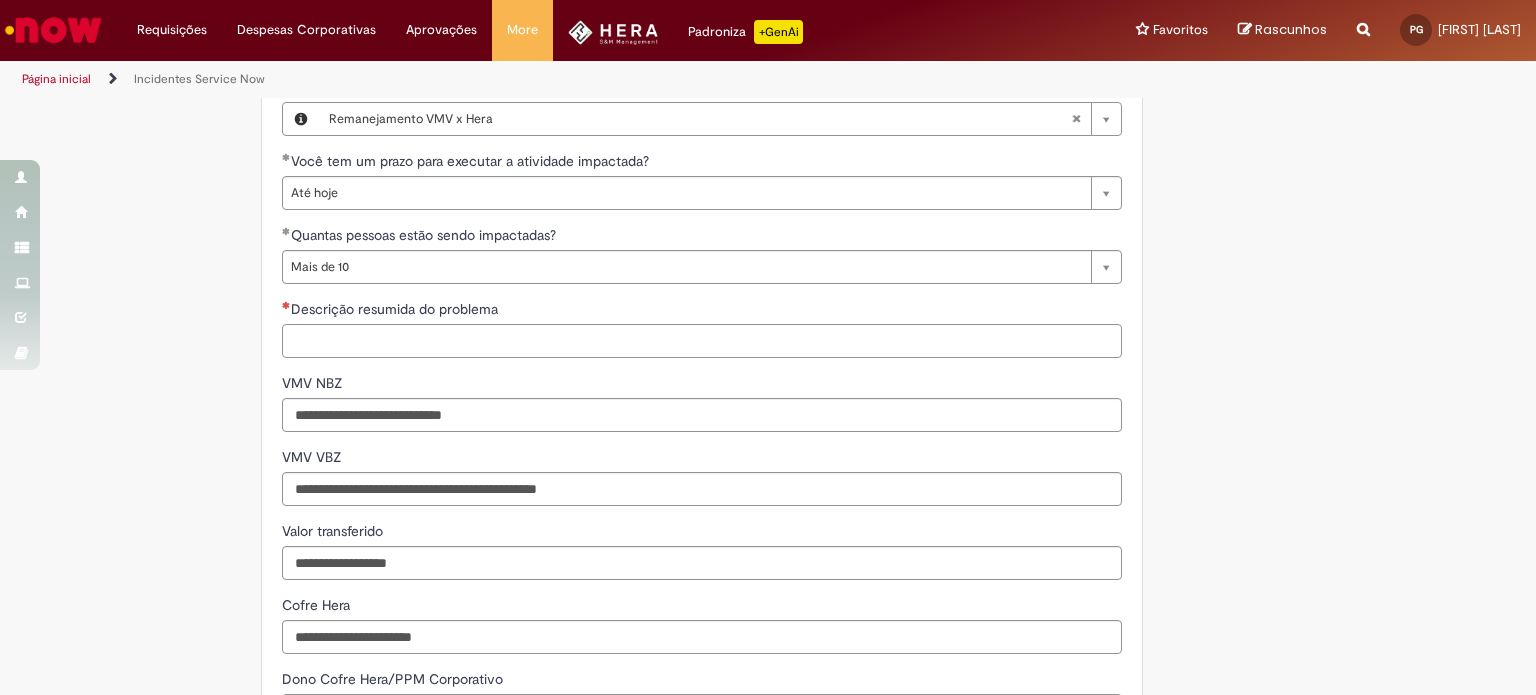 type on "*" 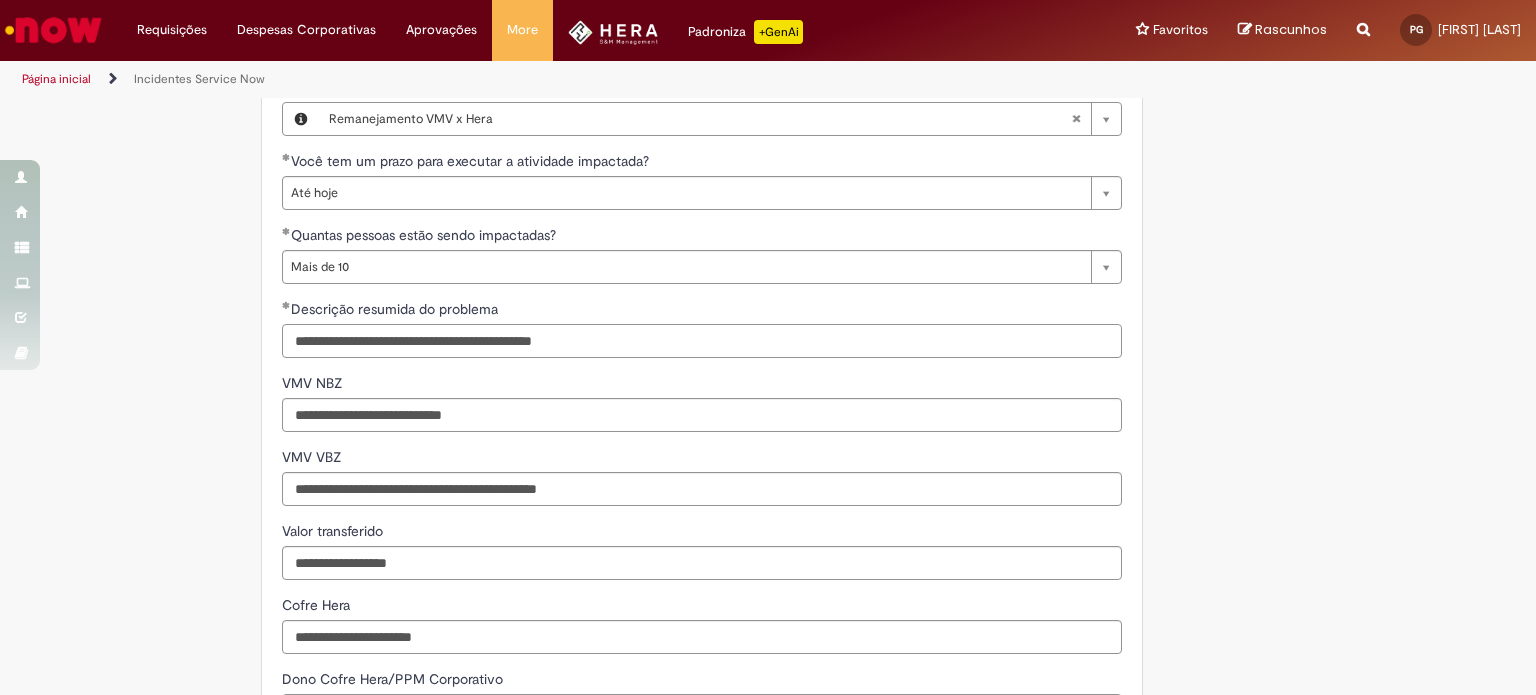 type on "**********" 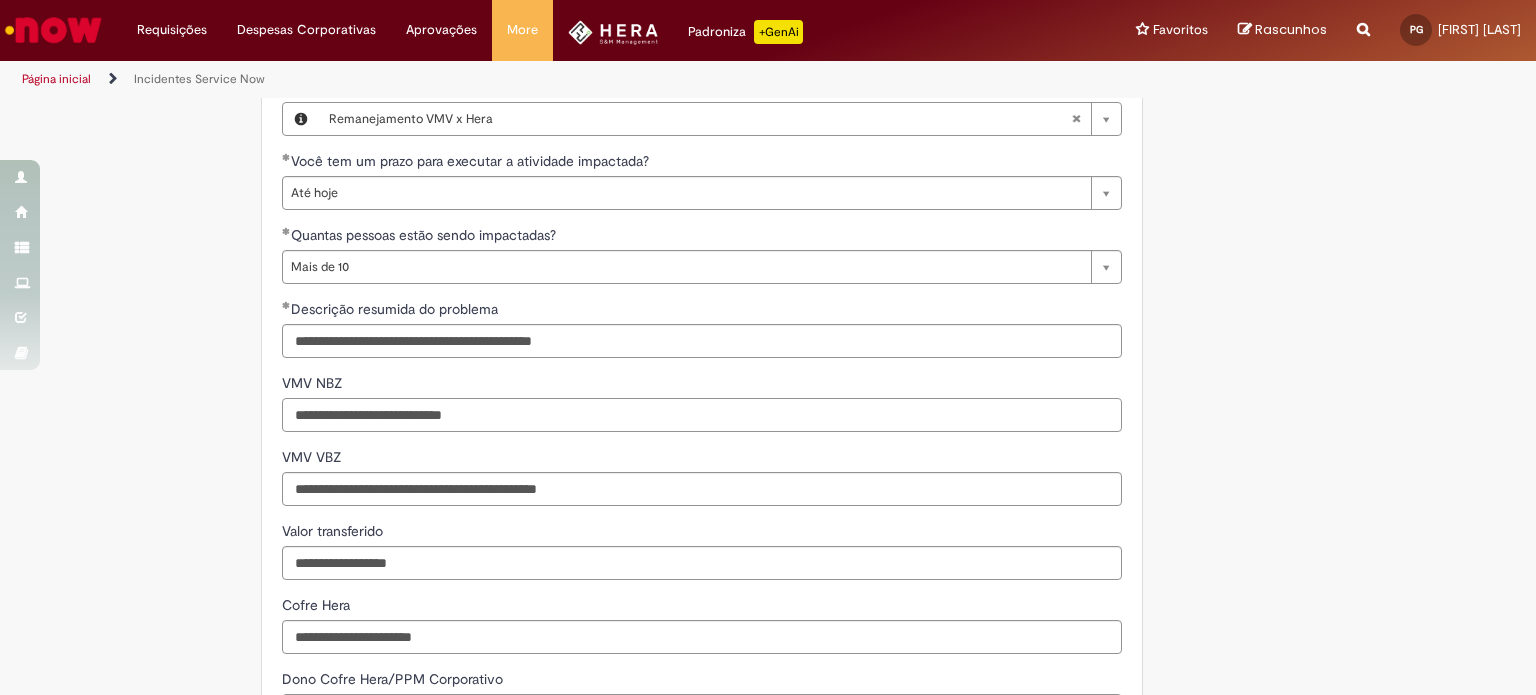 click on "VMV NBZ" at bounding box center (702, 415) 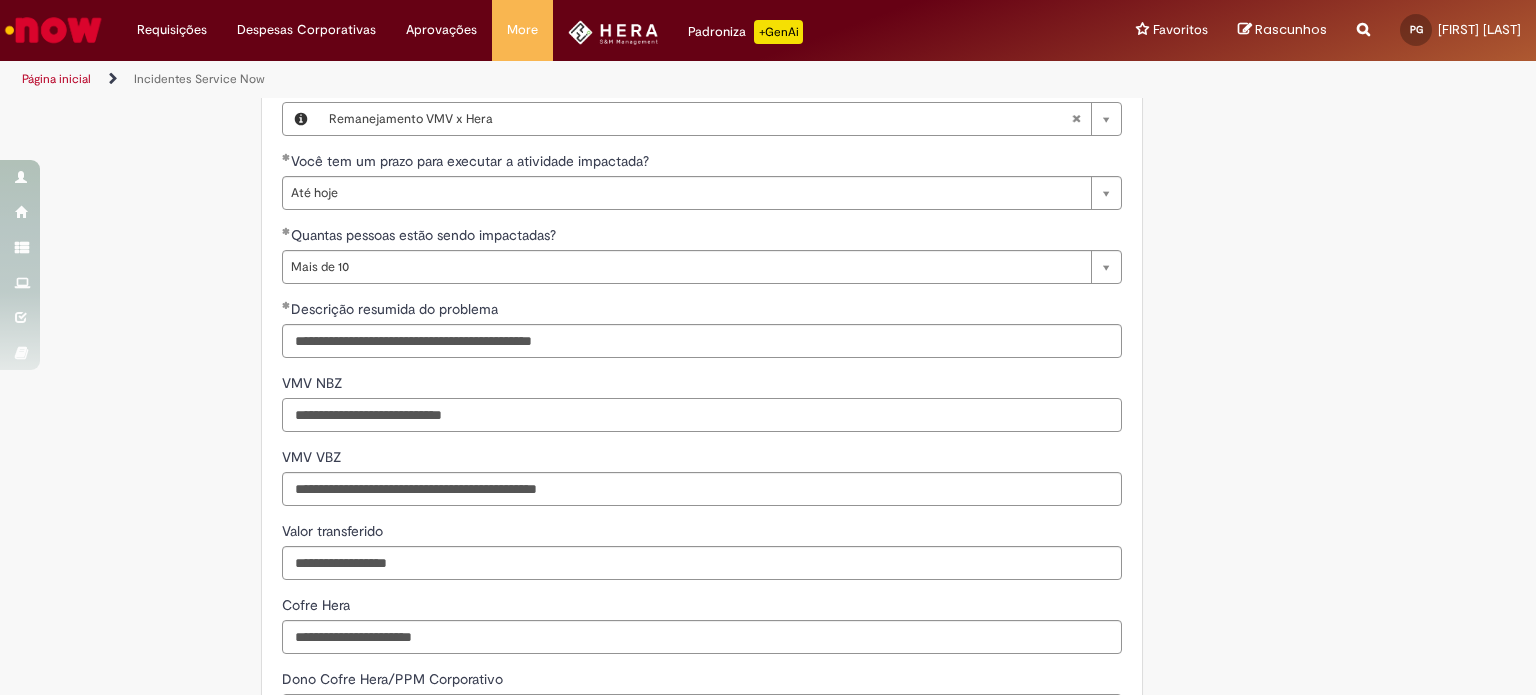 click on "VMV NBZ" at bounding box center [702, 415] 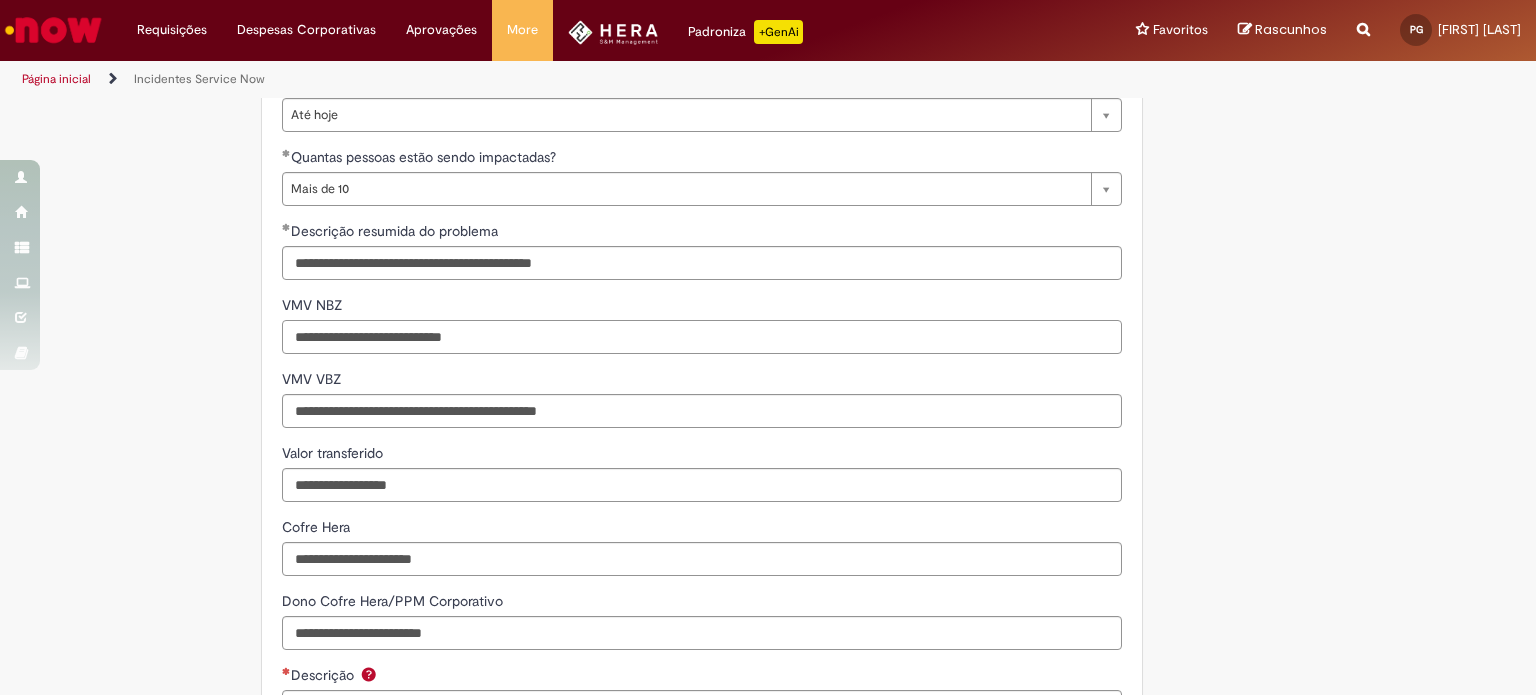 scroll, scrollTop: 1240, scrollLeft: 0, axis: vertical 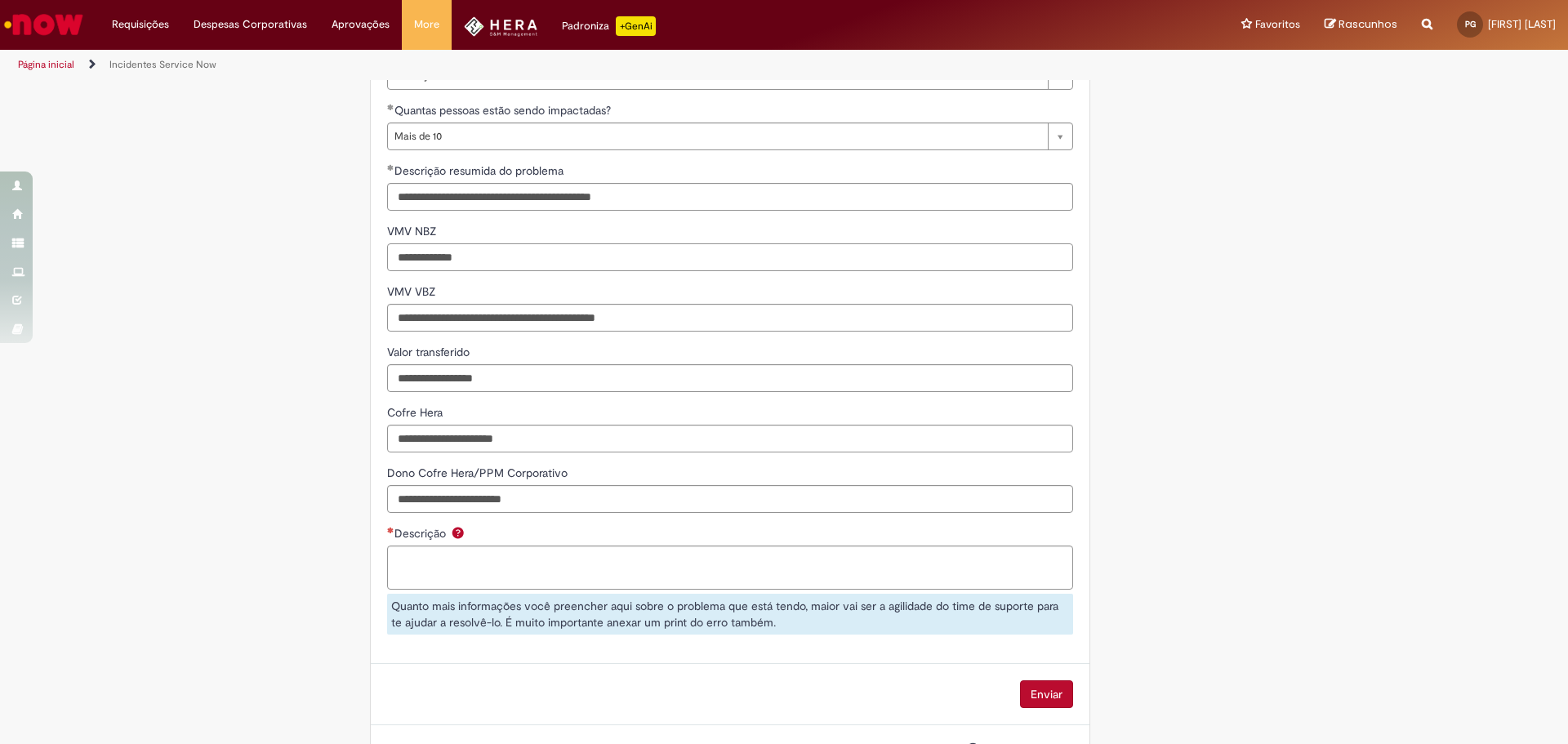 click on "**********" at bounding box center (730, 257) 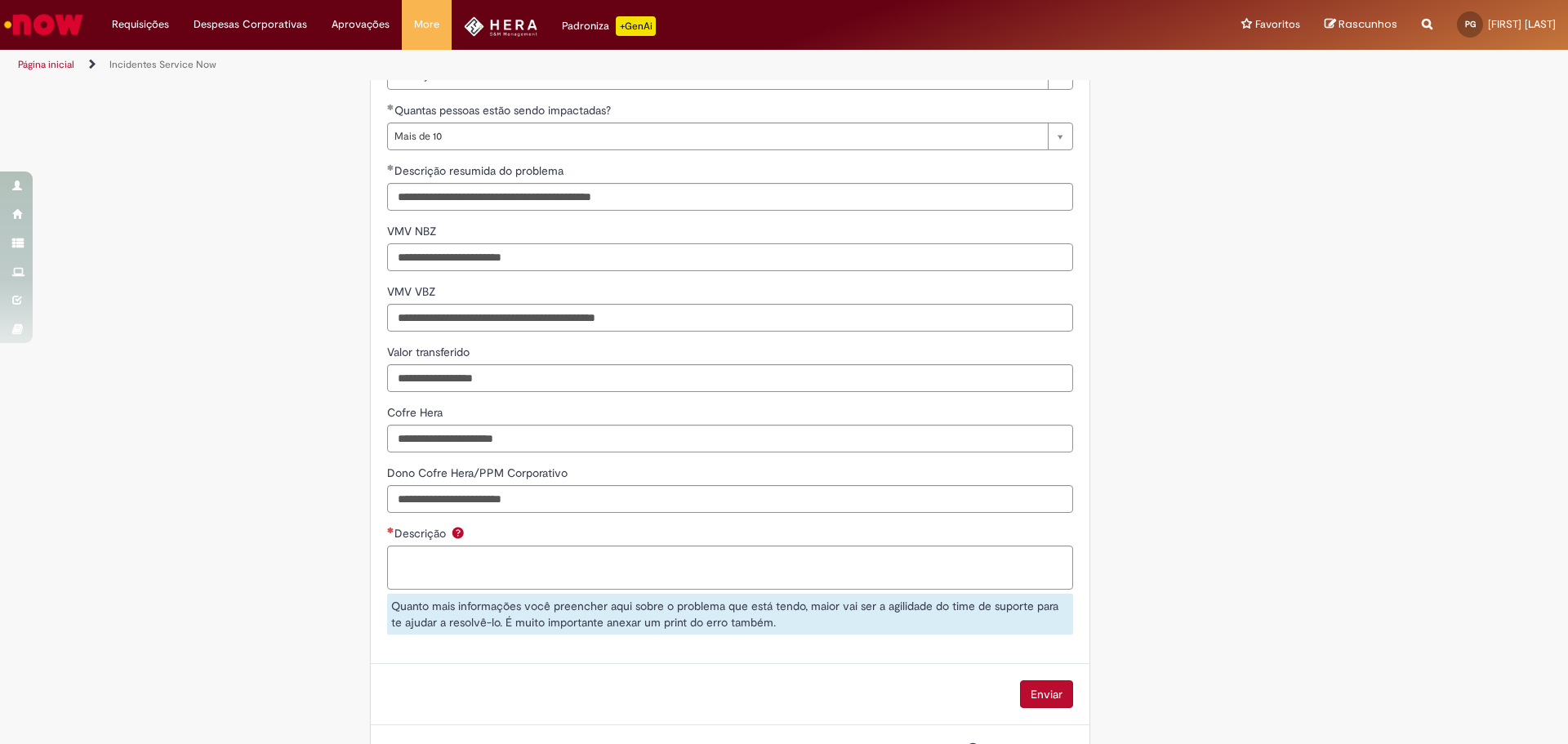 type on "**********" 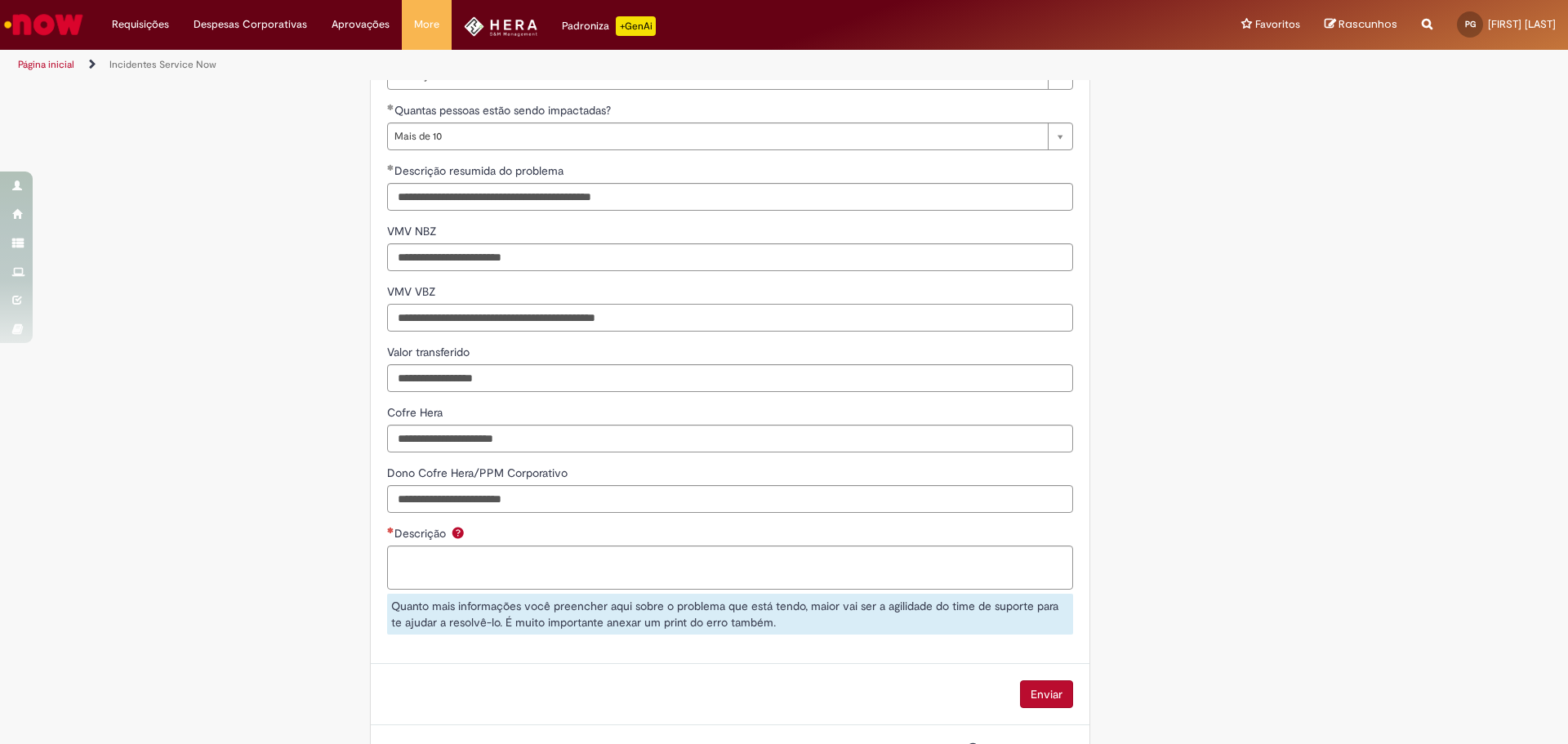 click on "VMV VBZ" at bounding box center [730, 318] 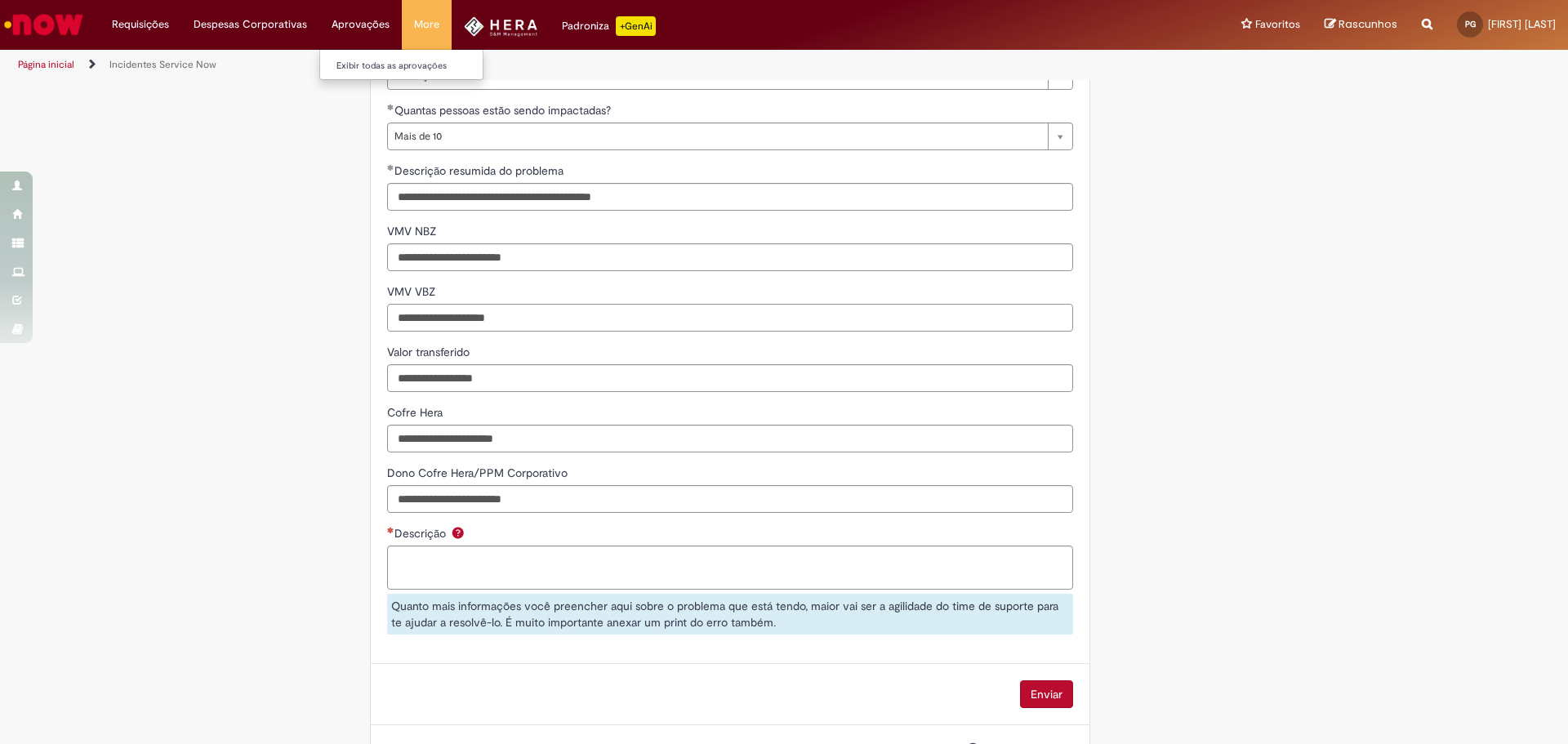 type on "**********" 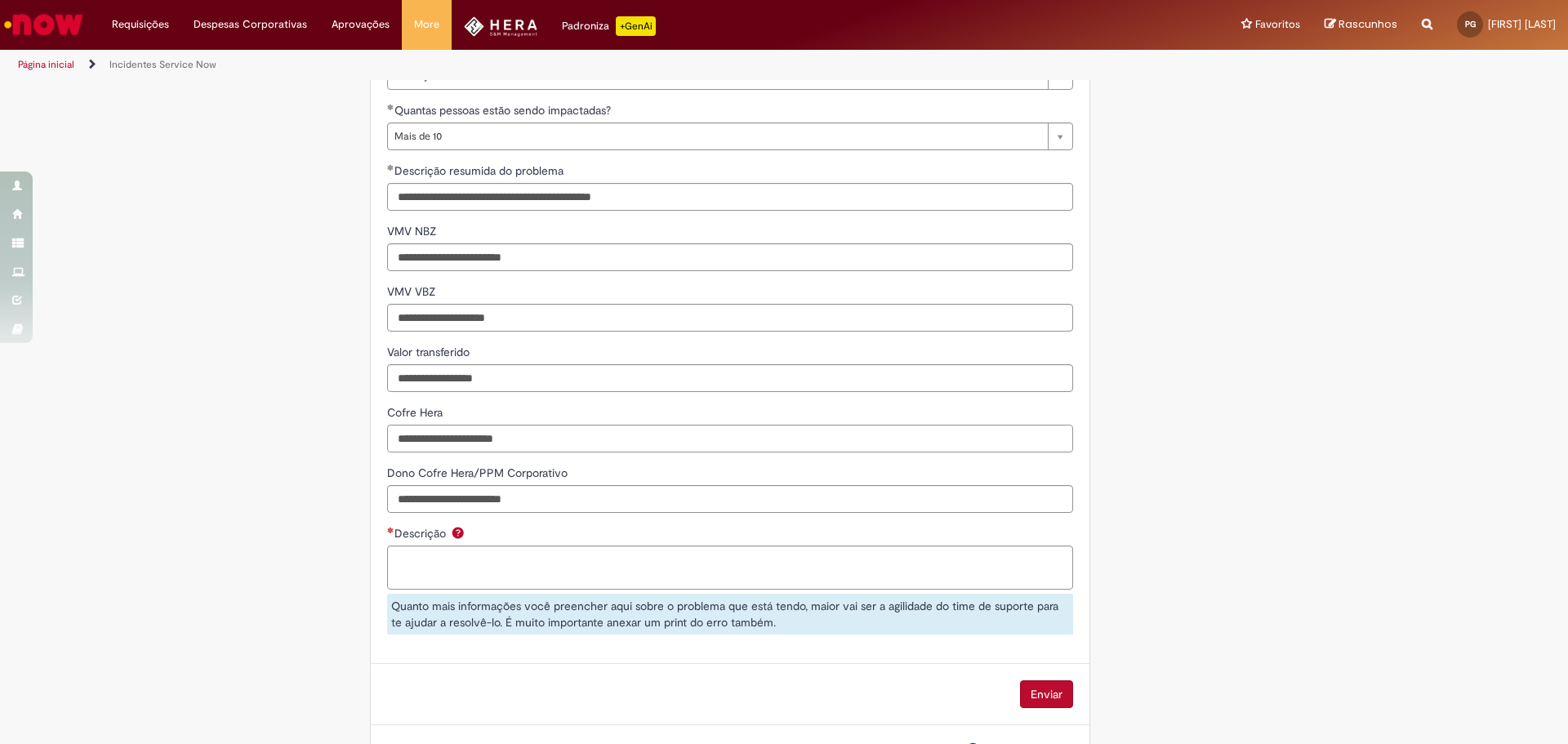 drag, startPoint x: 481, startPoint y: 445, endPoint x: 490, endPoint y: 470, distance: 26.57066 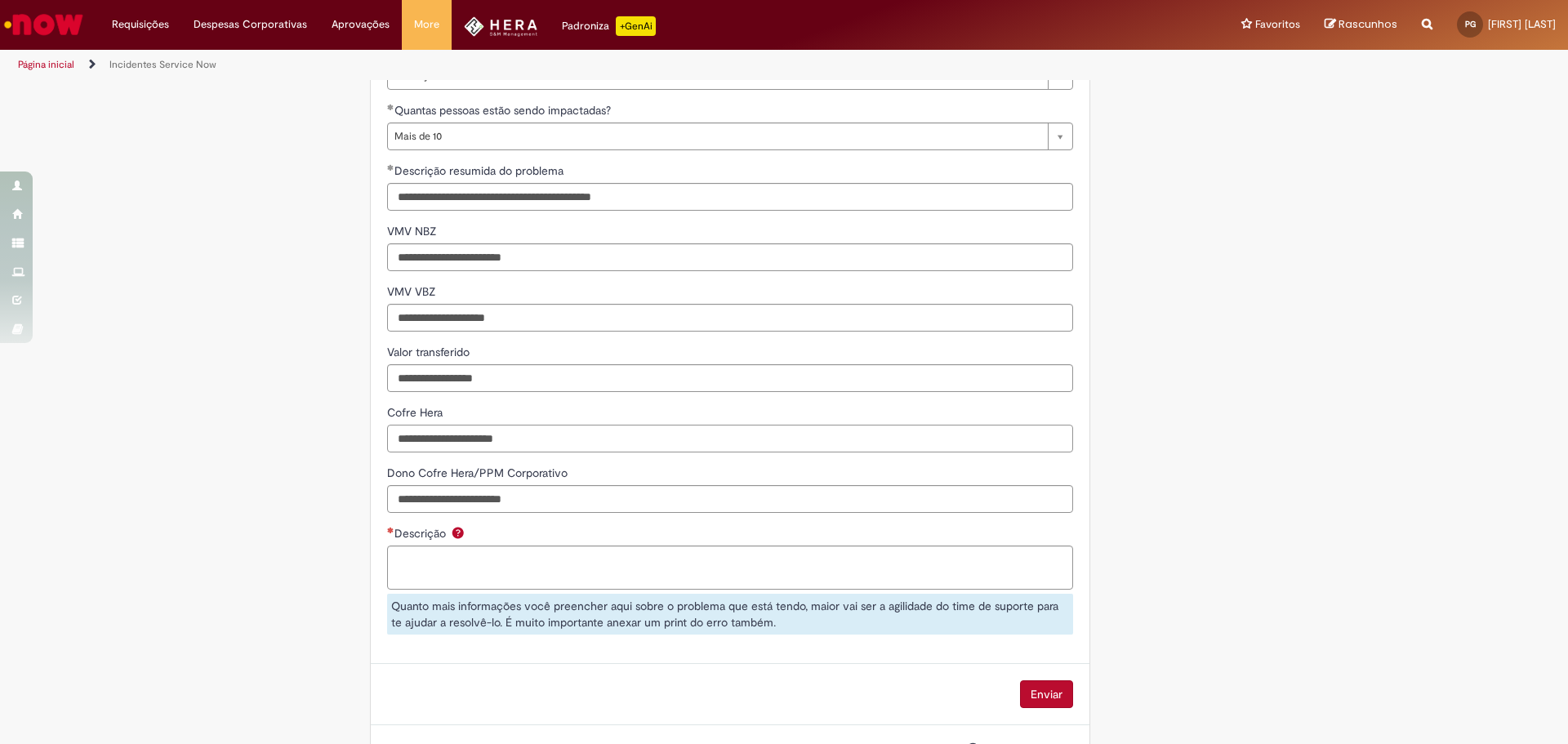 click on "Cofre Hera" at bounding box center (730, 439) 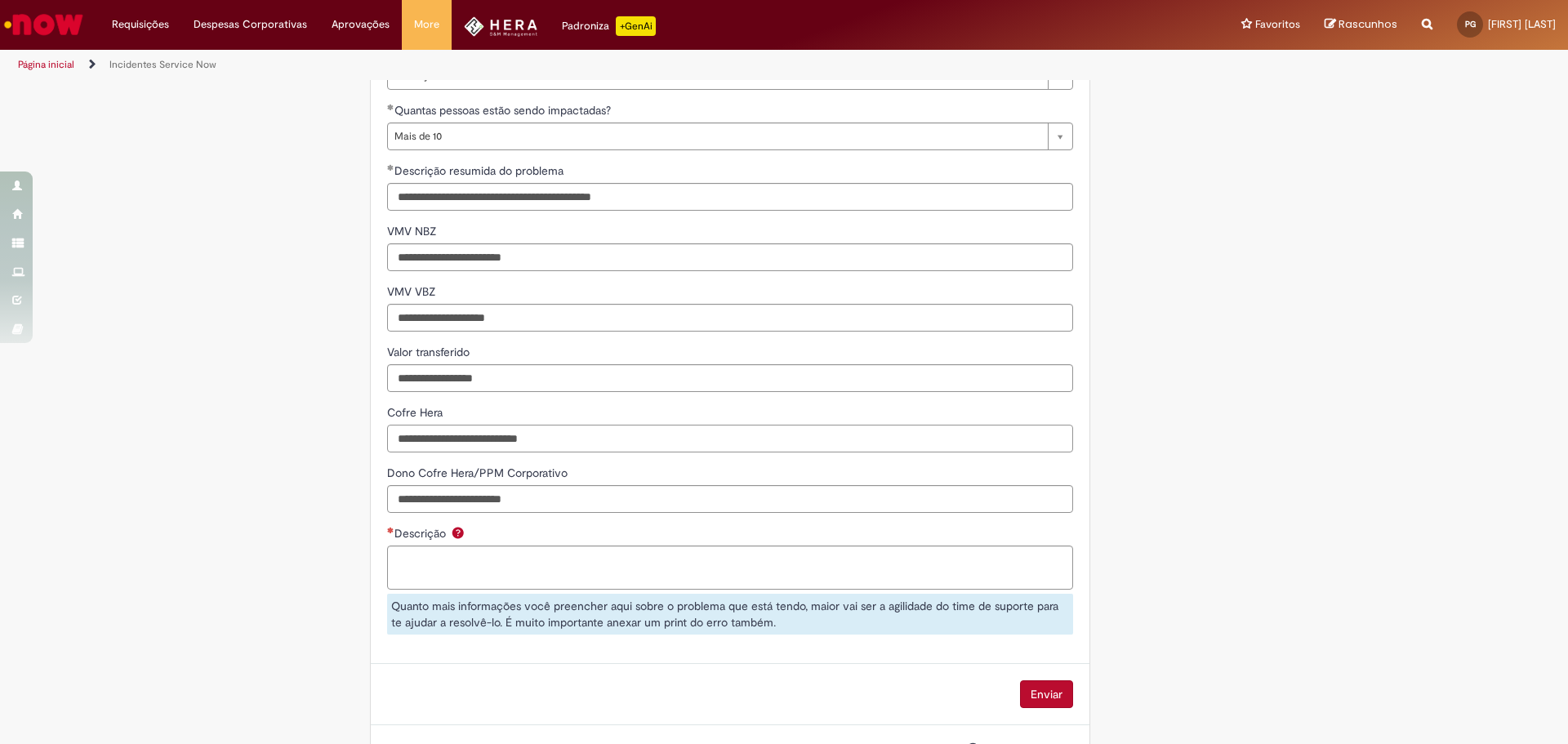 type on "**********" 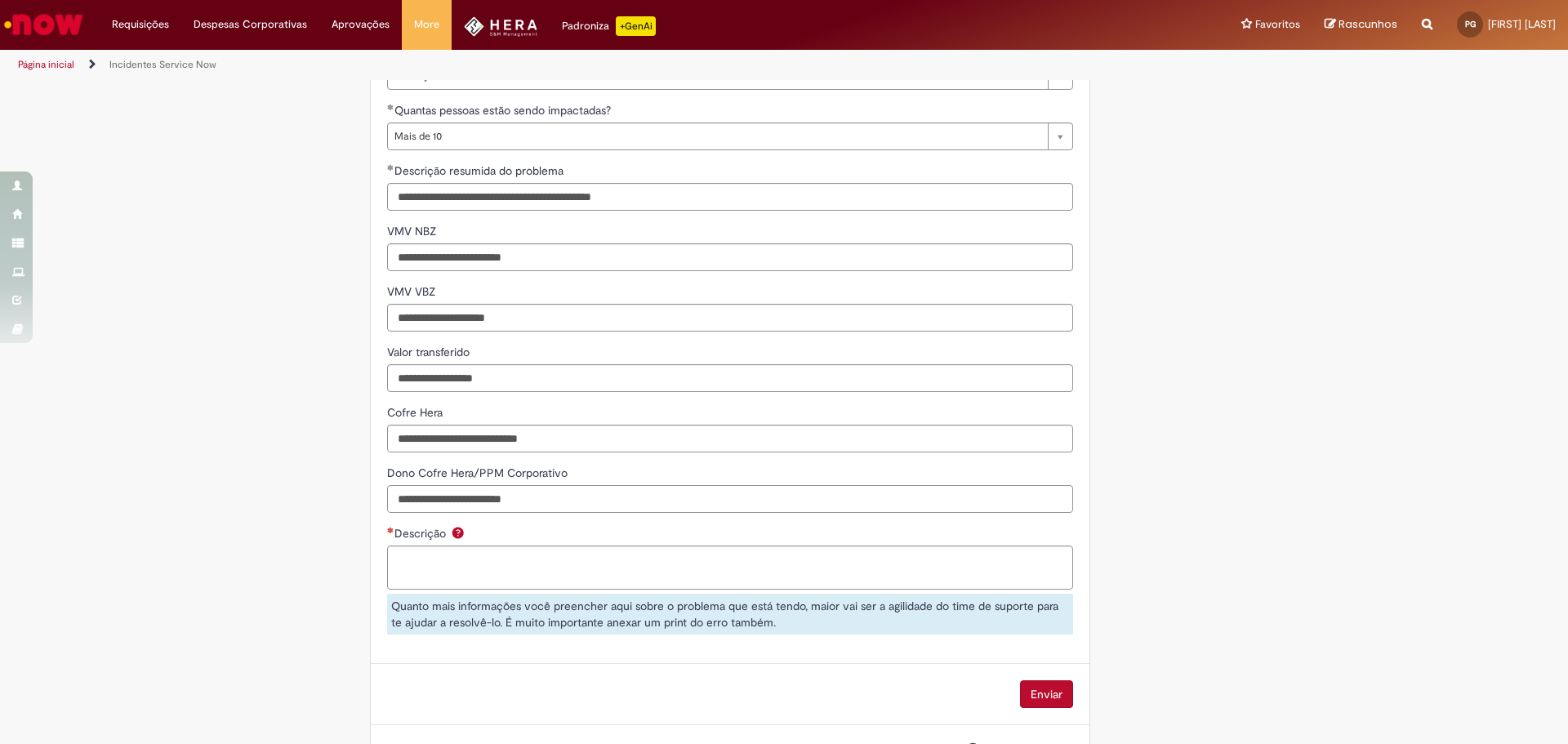 click on "Dono Cofre Hera/PPM Corporativo" at bounding box center (730, 499) 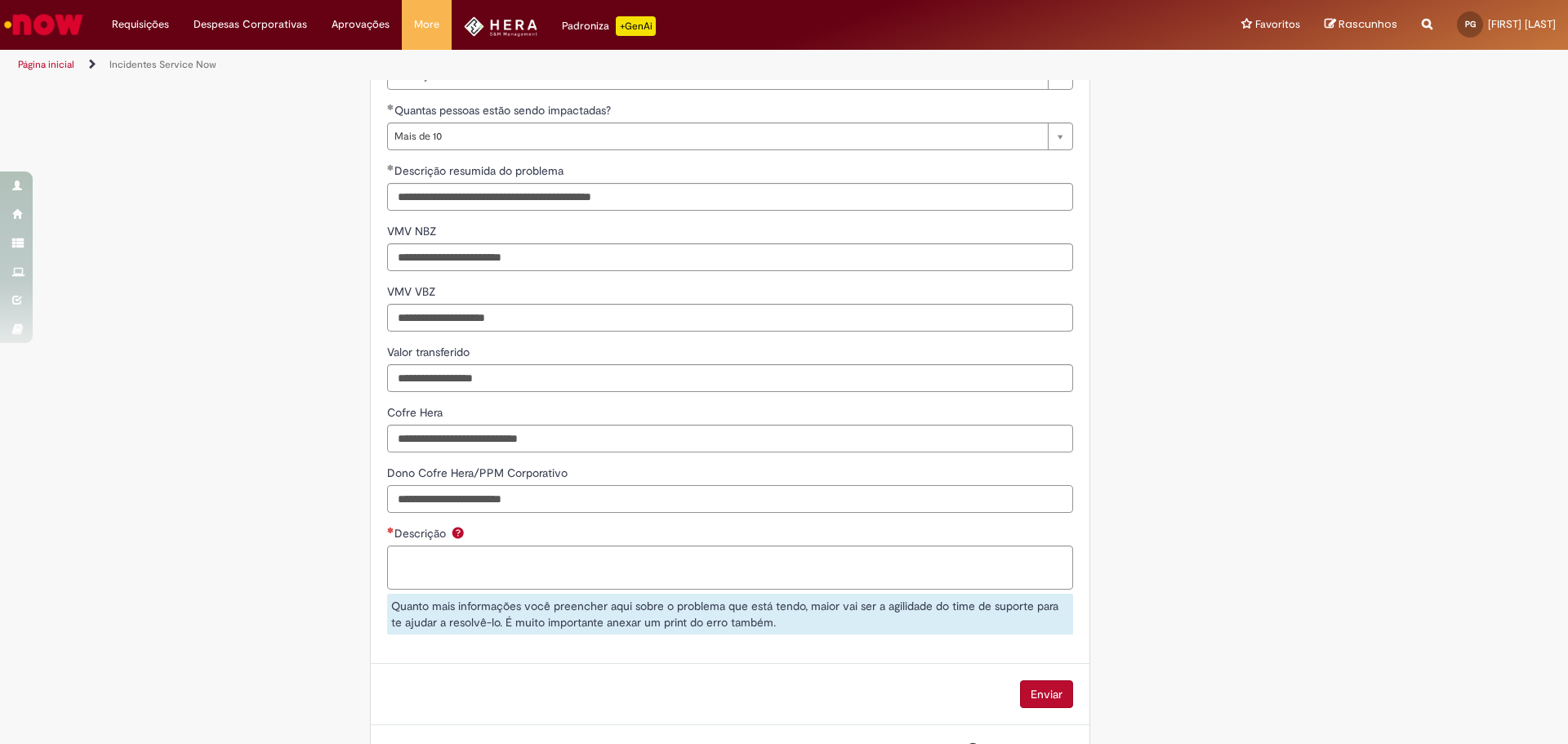 click on "Dono Cofre Hera/PPM Corporativo" at bounding box center [730, 499] 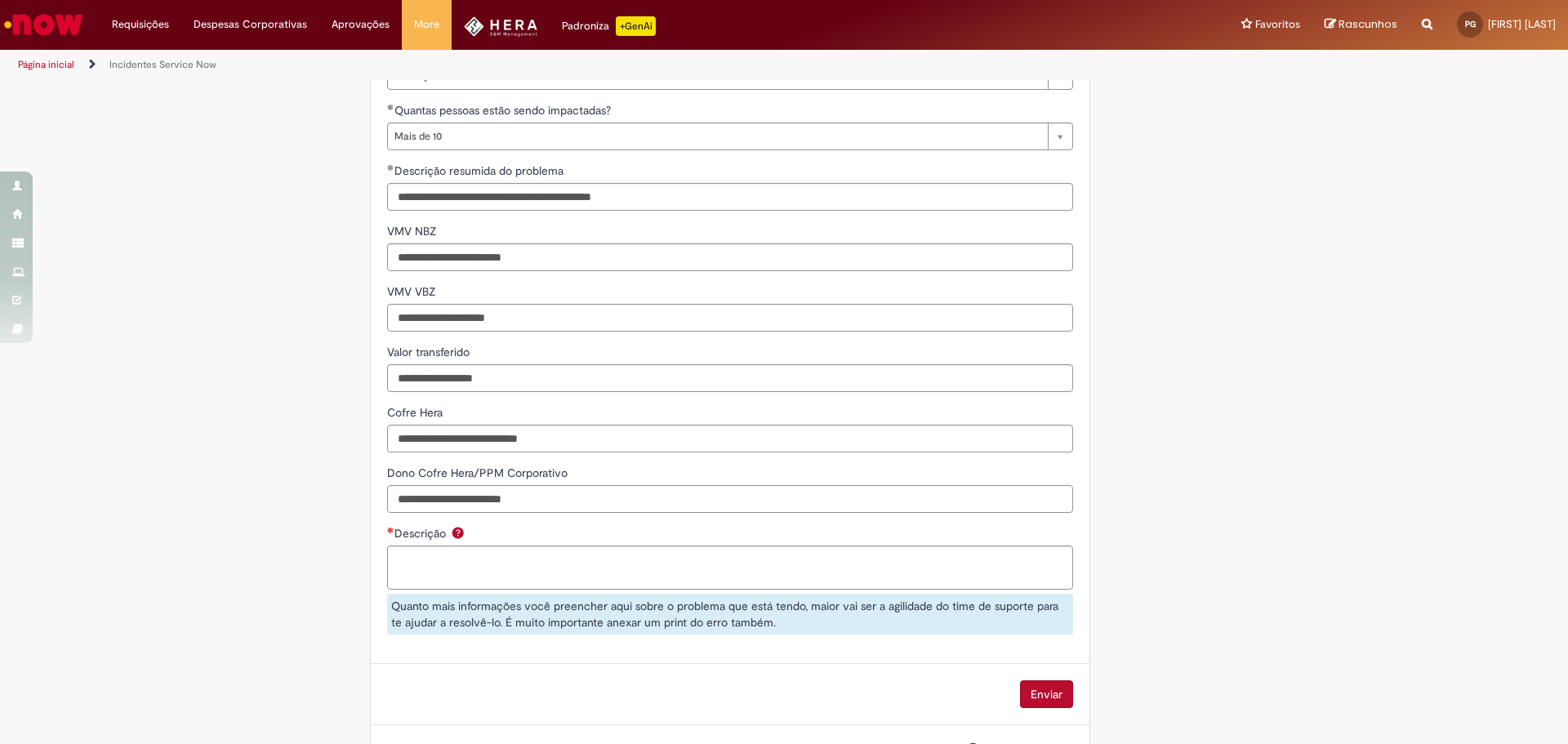 type on "*" 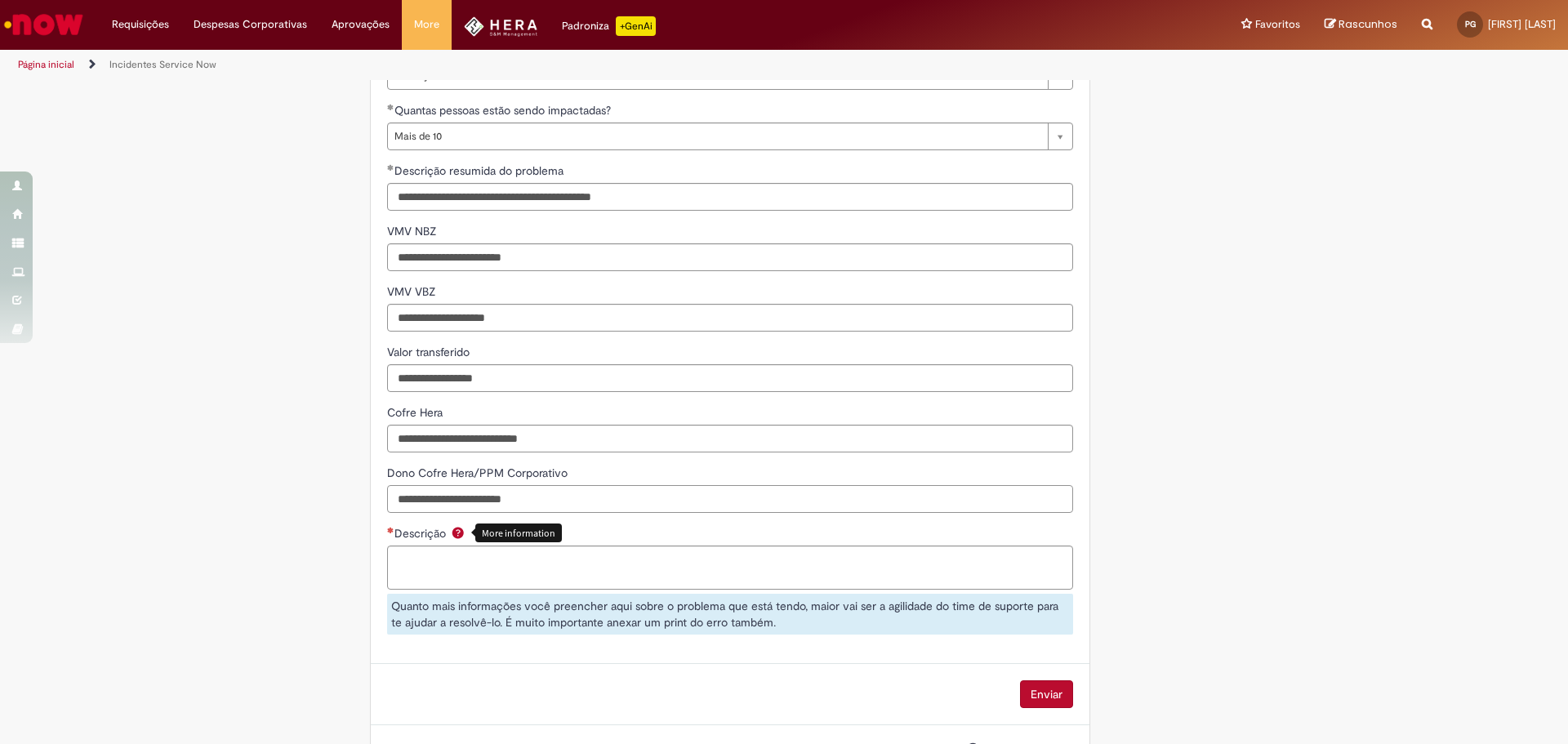 click on "Dono Cofre Hera/PPM Corporativo" at bounding box center [730, 499] 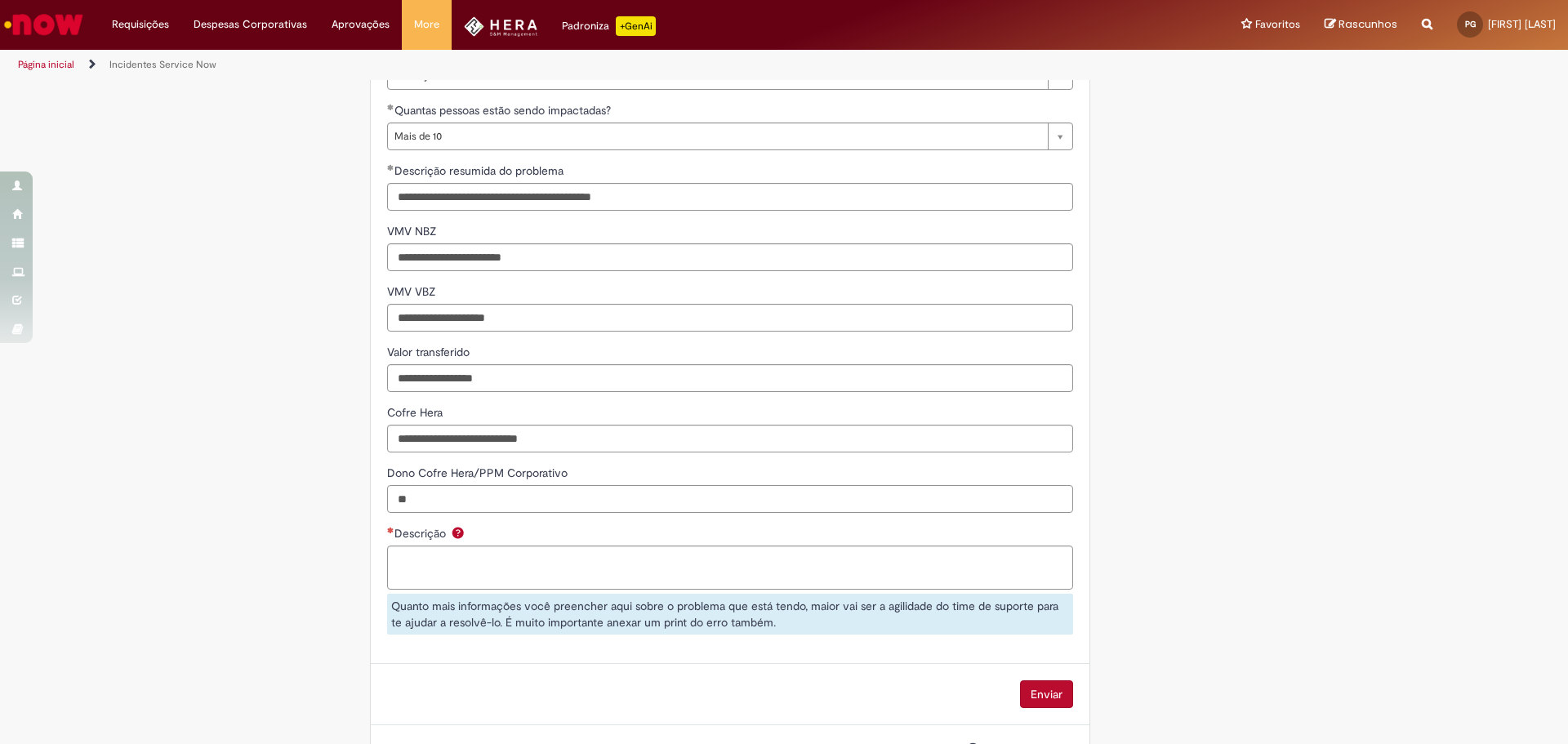 type on "*" 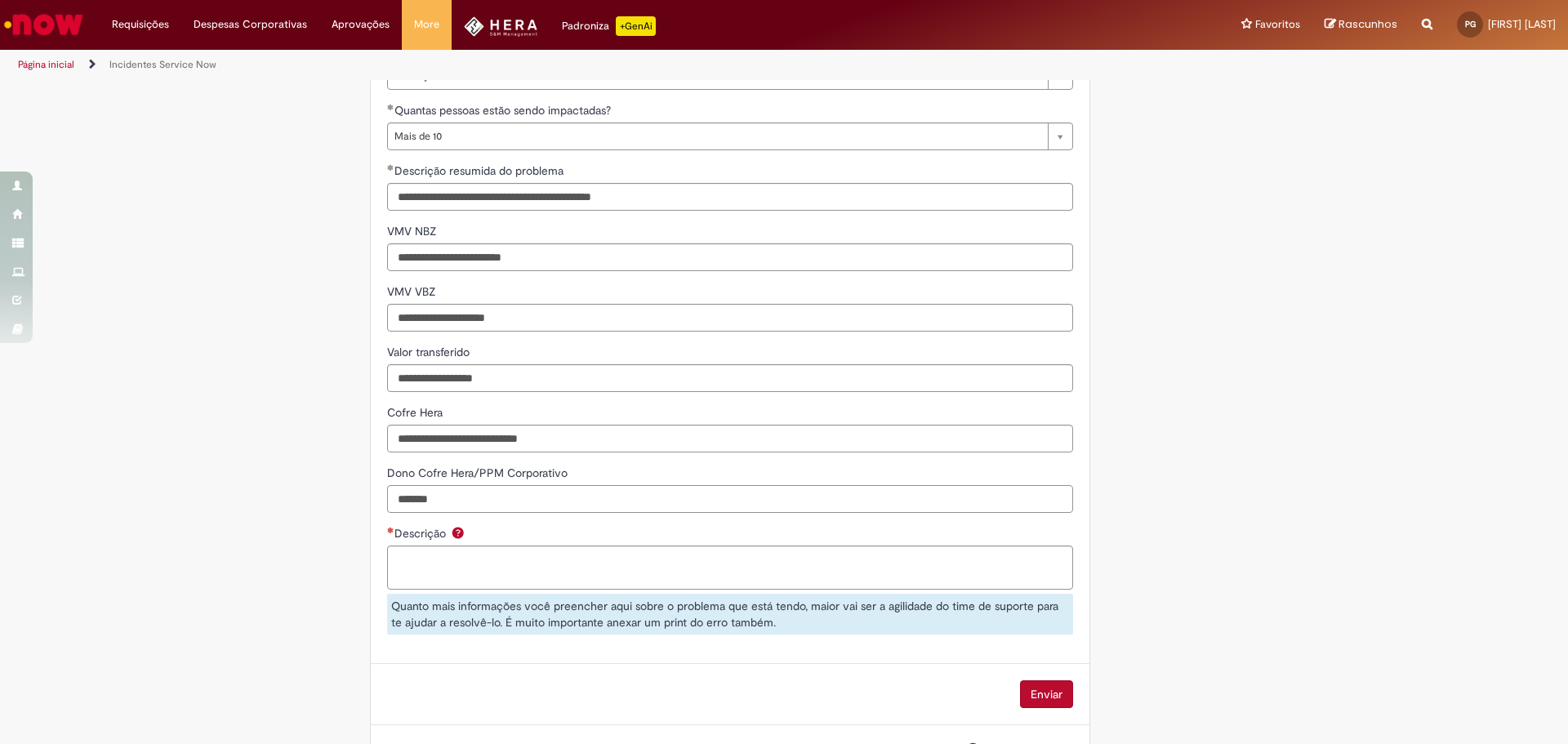click on "******" at bounding box center (730, 499) 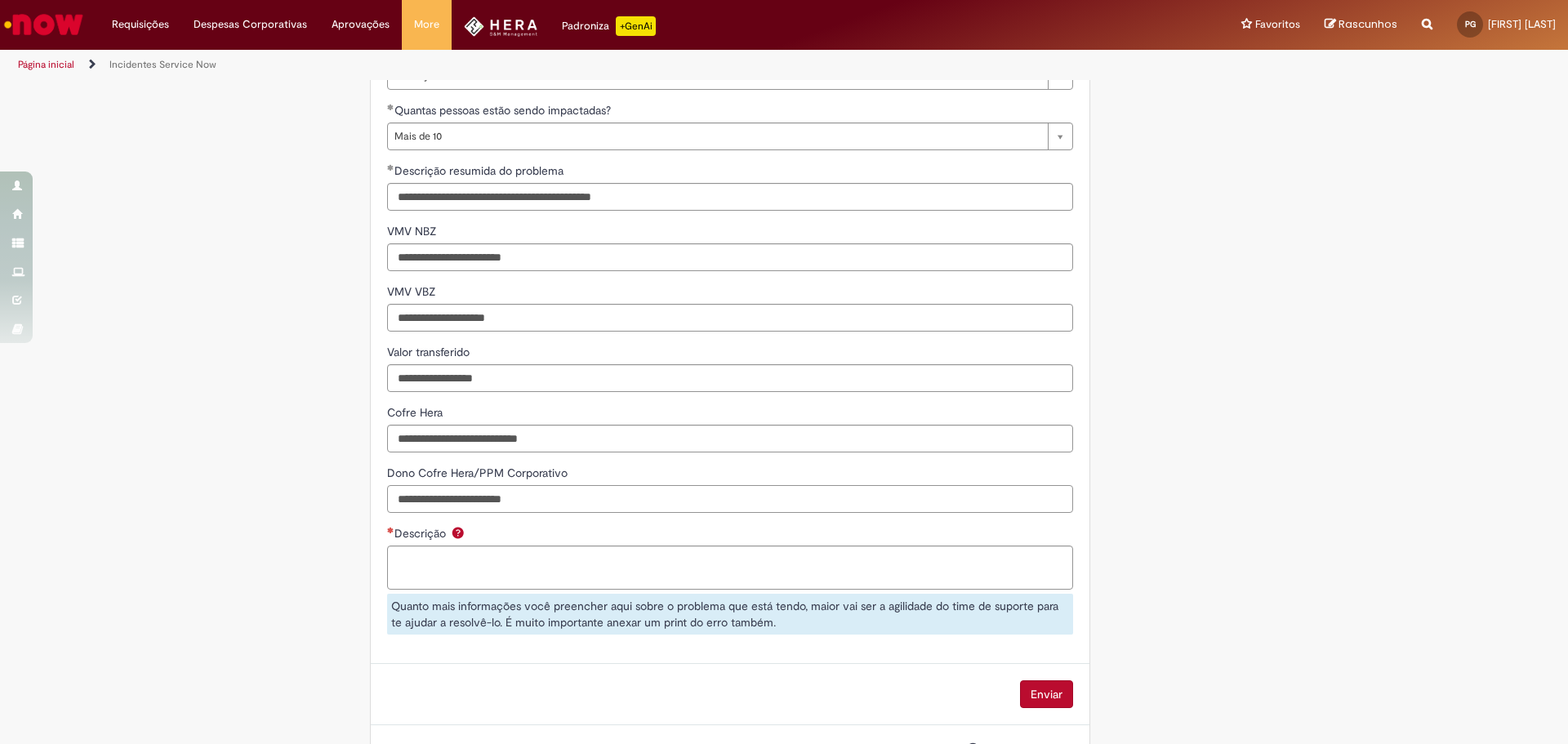 type on "**********" 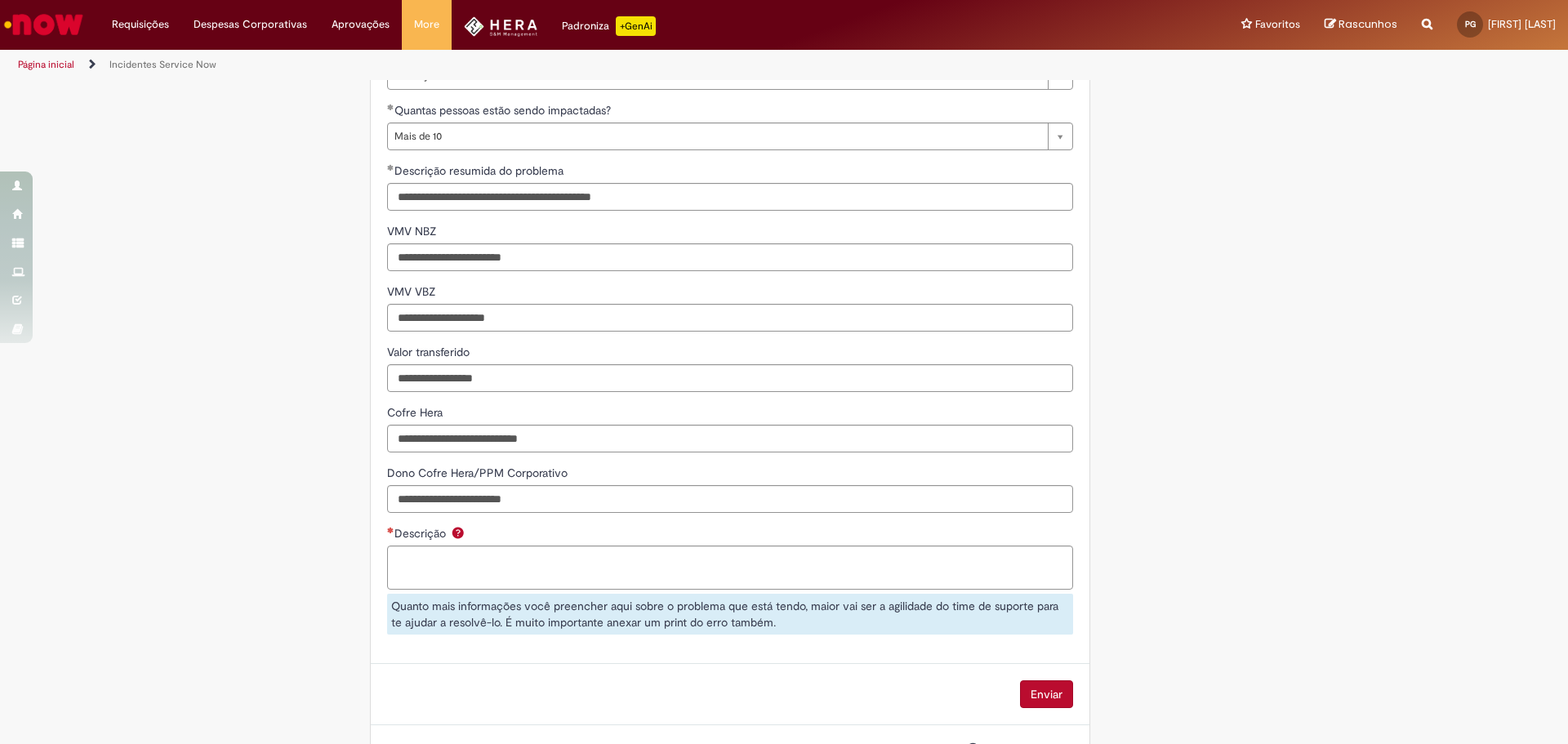click on "Adicionar a Favoritos
Incidentes Service Now
Oferta destinada à abertura de incidentes no ServiceNow.
Para Relatar Incidentes em Produtos Específicos da Plataforma ServiceNow
Abra este registro para relatar problemas relacionados a funcionalidades que estavam operando corretamente anteriormente, mas que agora não estão funcionando ou estão apresentando falhas. Esse incidente pode estar associado a um dos seguintes produtos da plataforma ServiceNow ou sistemas internos:
Click
Now
Lupi
Now One
Se o seu problema for relacionado a sistemas externos ou plataformas fora do escopo da ServiceNow, como:
SAP
VD
Workday
Office 365
ConectaFahz
Aurora
WMS
BEES
Authenticator     entre outros...
Por favor, abra um incidente no  Portal NOW Global.
Importante
Urgência Grupo resolvedor     APR - Contabilidade S[DEPARTMENT]" at bounding box center [704, -59] 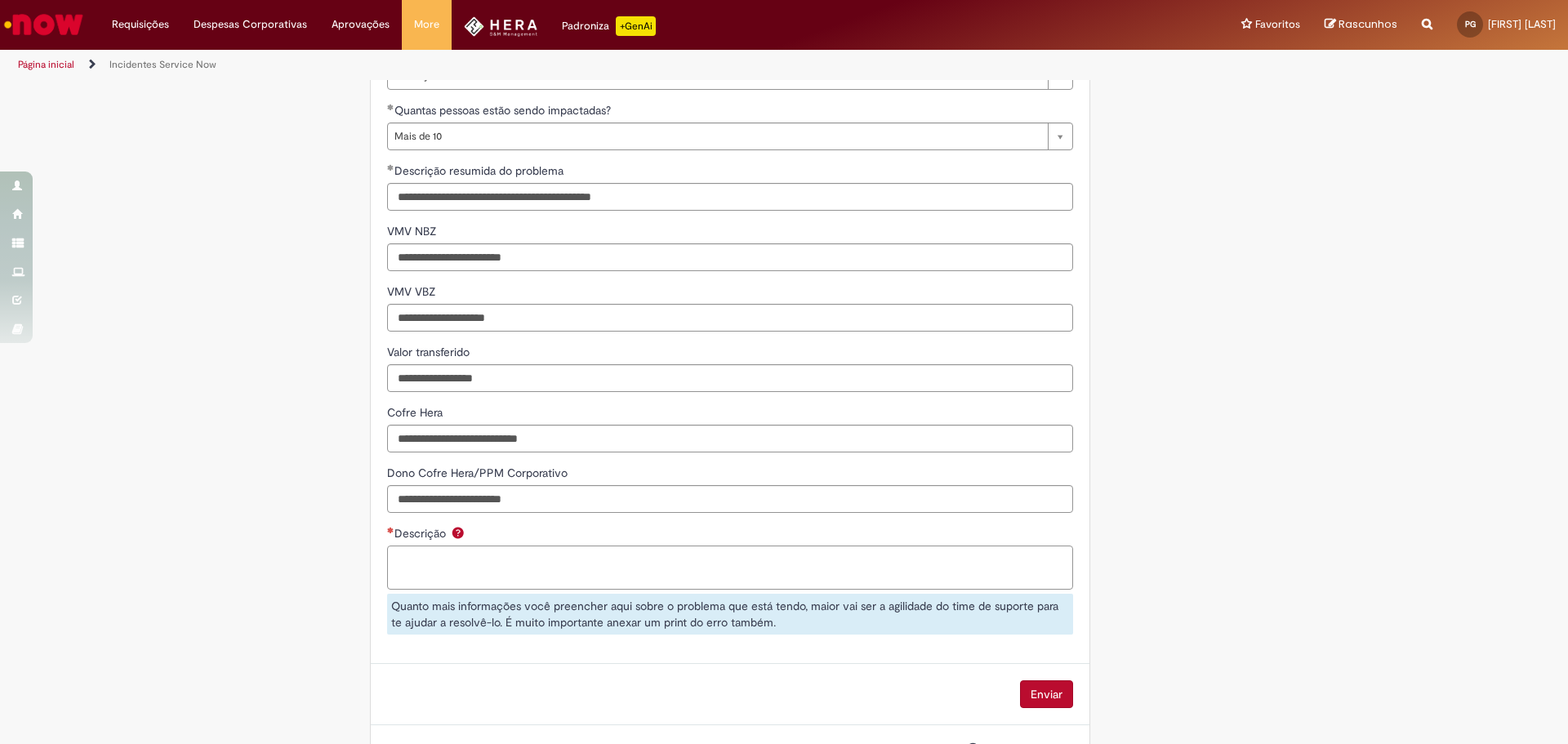 click on "Descrição" at bounding box center [730, 568] 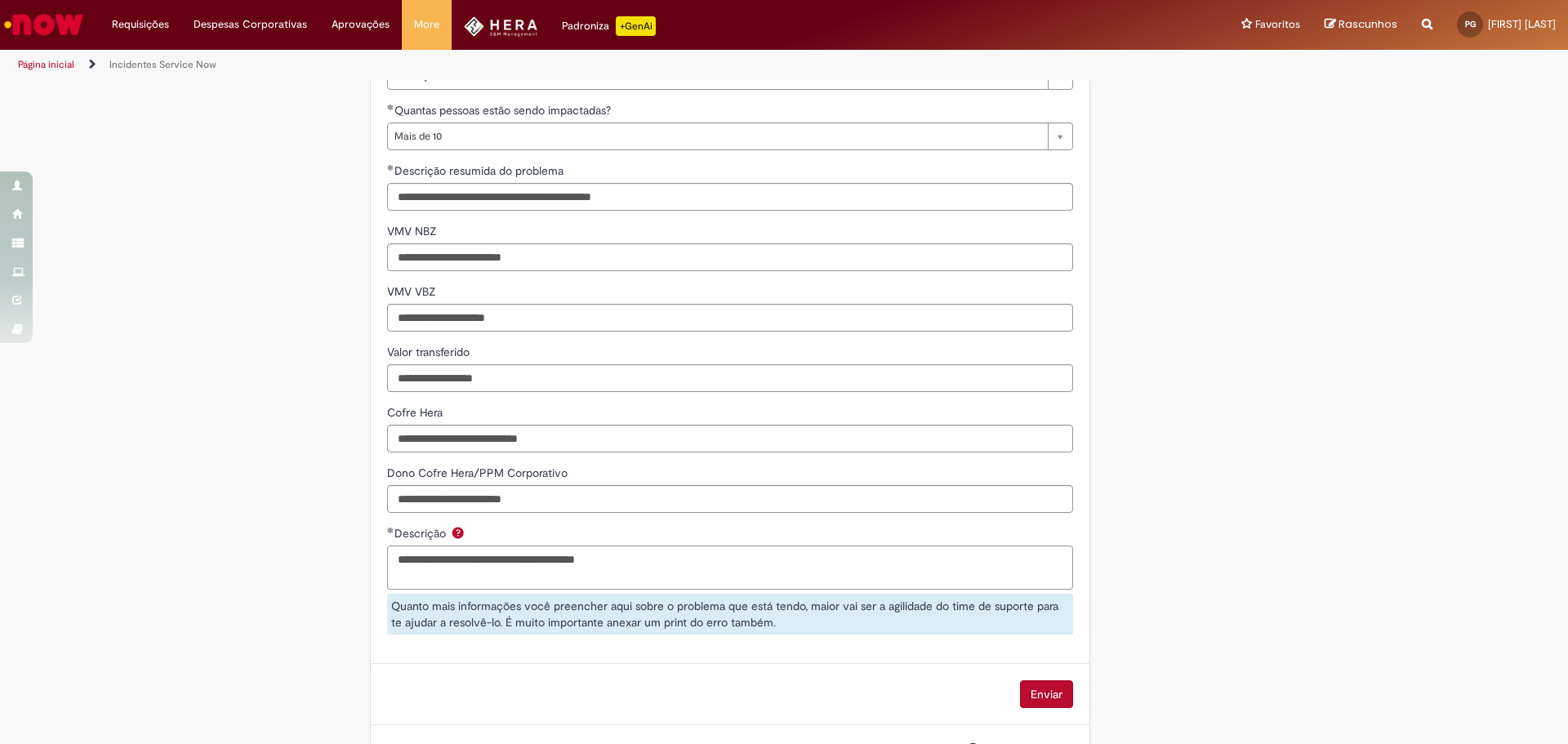 click on "**********" at bounding box center (730, 568) 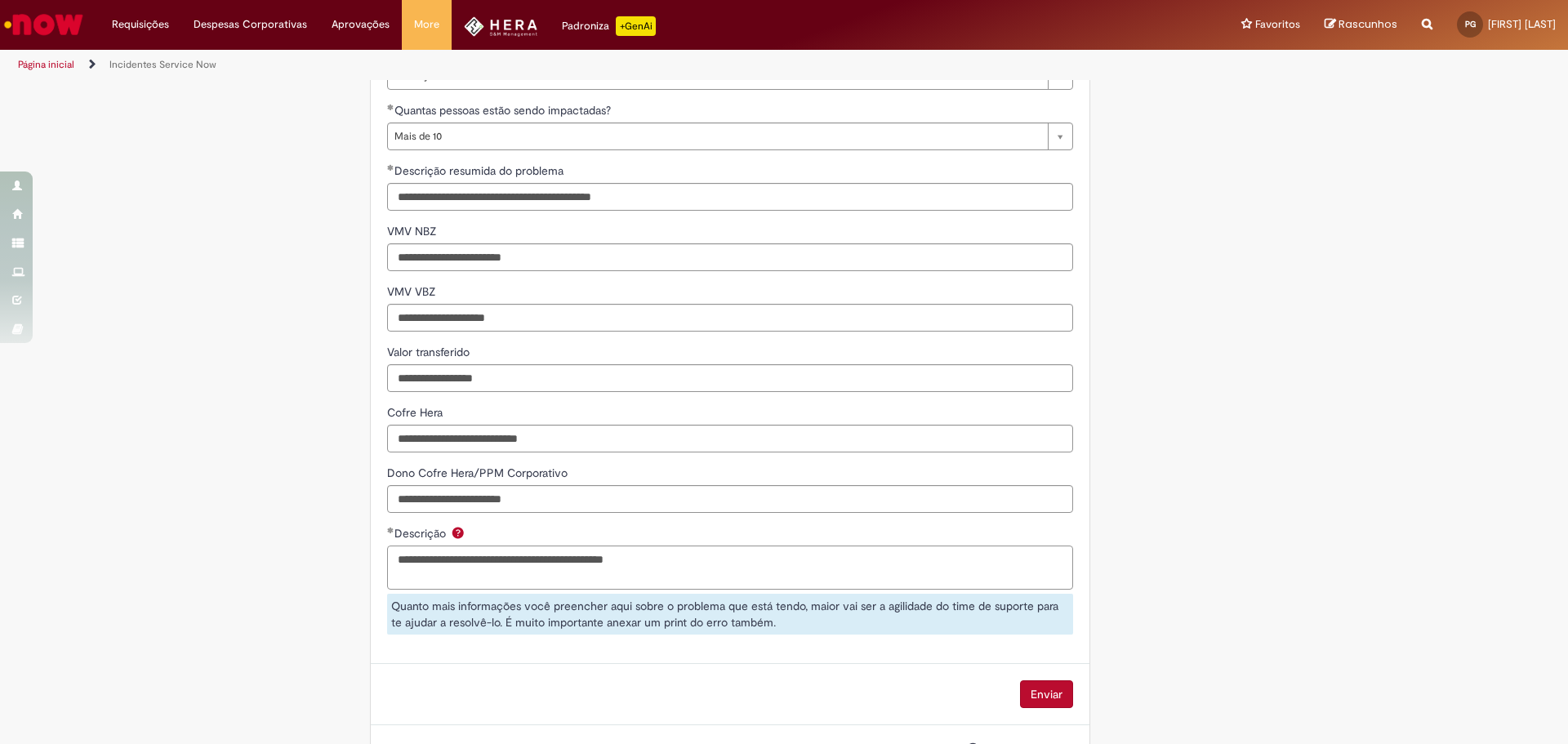 click on "**********" at bounding box center [730, 568] 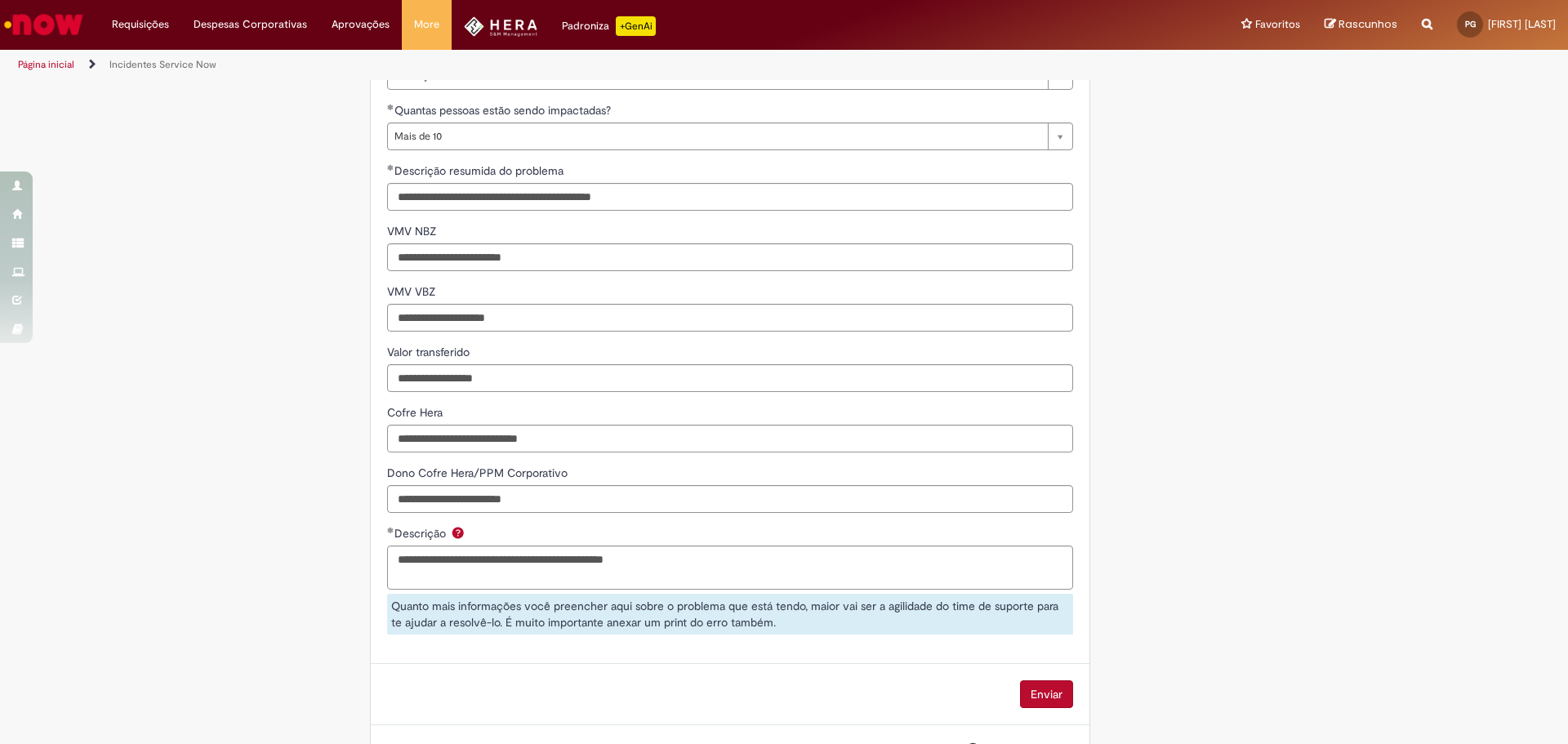 click on "Adicionar a Favoritos
Incidentes Service Now
Oferta destinada à abertura de incidentes no ServiceNow.
Para Relatar Incidentes em Produtos Específicos da Plataforma ServiceNow
Abra este registro para relatar problemas relacionados a funcionalidades que estavam operando corretamente anteriormente, mas que agora não estão funcionando ou estão apresentando falhas. Esse incidente pode estar associado a um dos seguintes produtos da plataforma ServiceNow ou sistemas internos:
Click
Now
Lupi
Now One
Se o seu problema for relacionado a sistemas externos ou plataformas fora do escopo da ServiceNow, como:
SAP
VD
Workday
Office 365
ConectaFahz
Aurora
WMS
BEES
Authenticator     entre outros...
Por favor, abra um incidente no  Portal NOW Global.
Importante
Urgência Grupo resolvedor     APR - Contabilidade S[DEPARTMENT]" at bounding box center [704, -59] 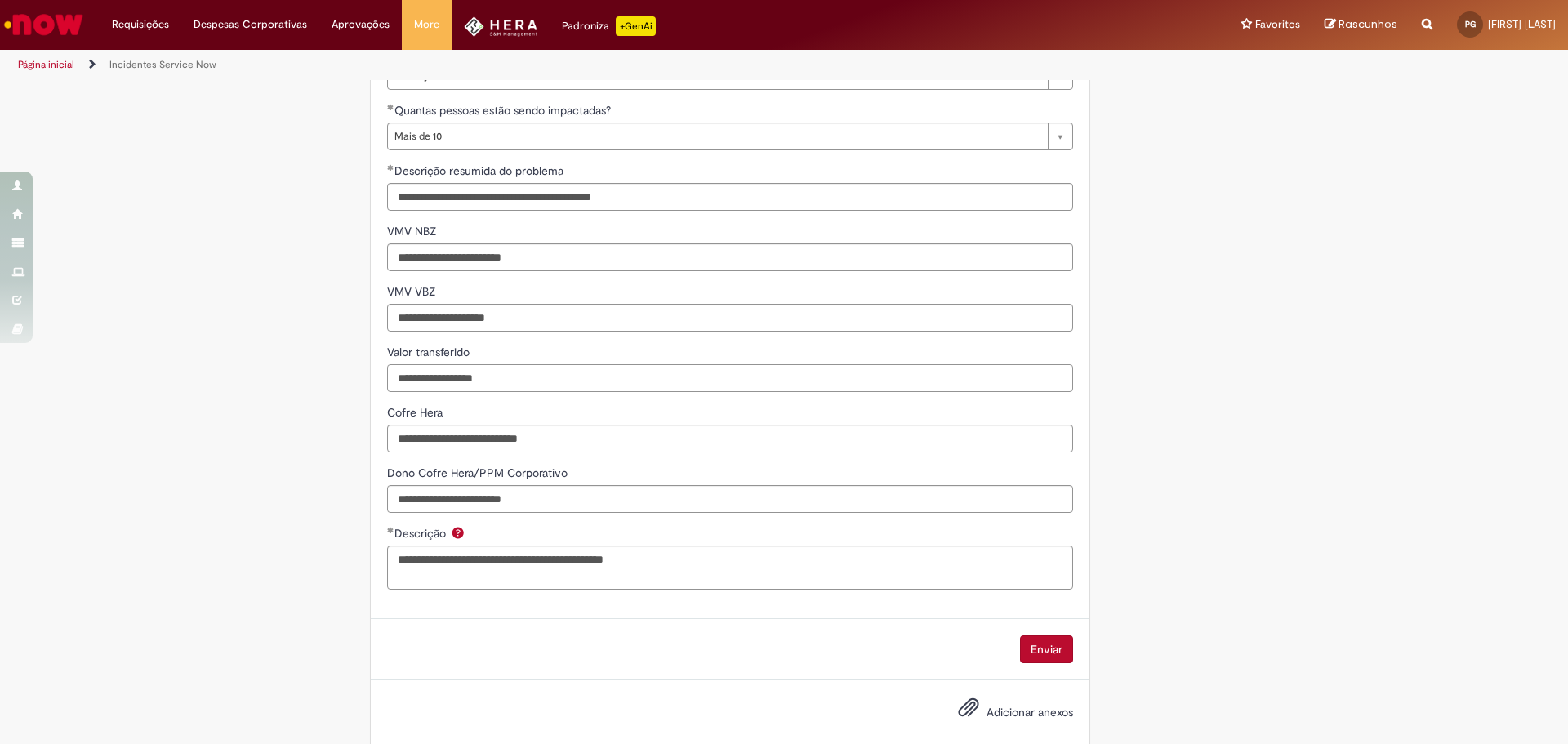 click on "Valor transferido" at bounding box center [730, 378] 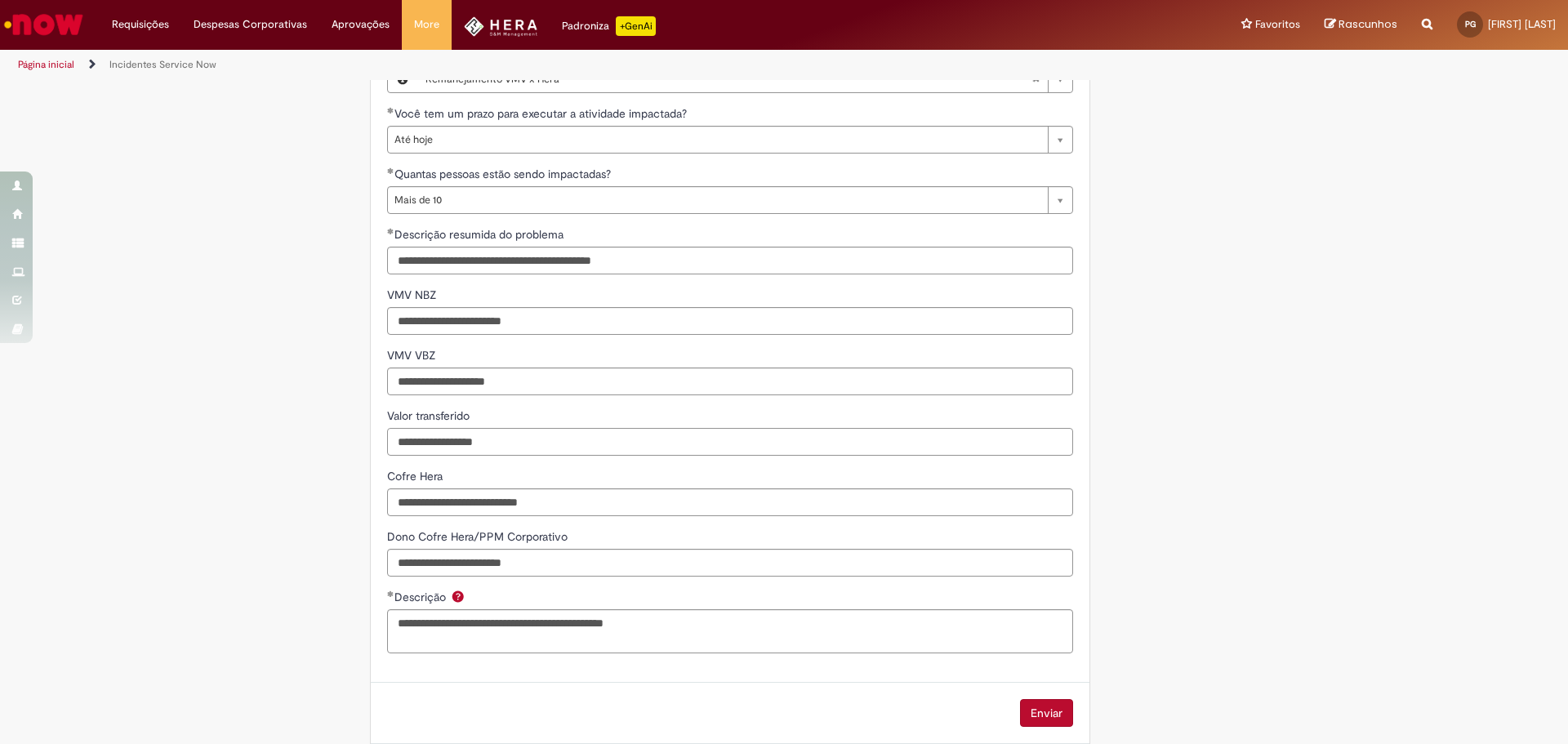 scroll, scrollTop: 931, scrollLeft: 0, axis: vertical 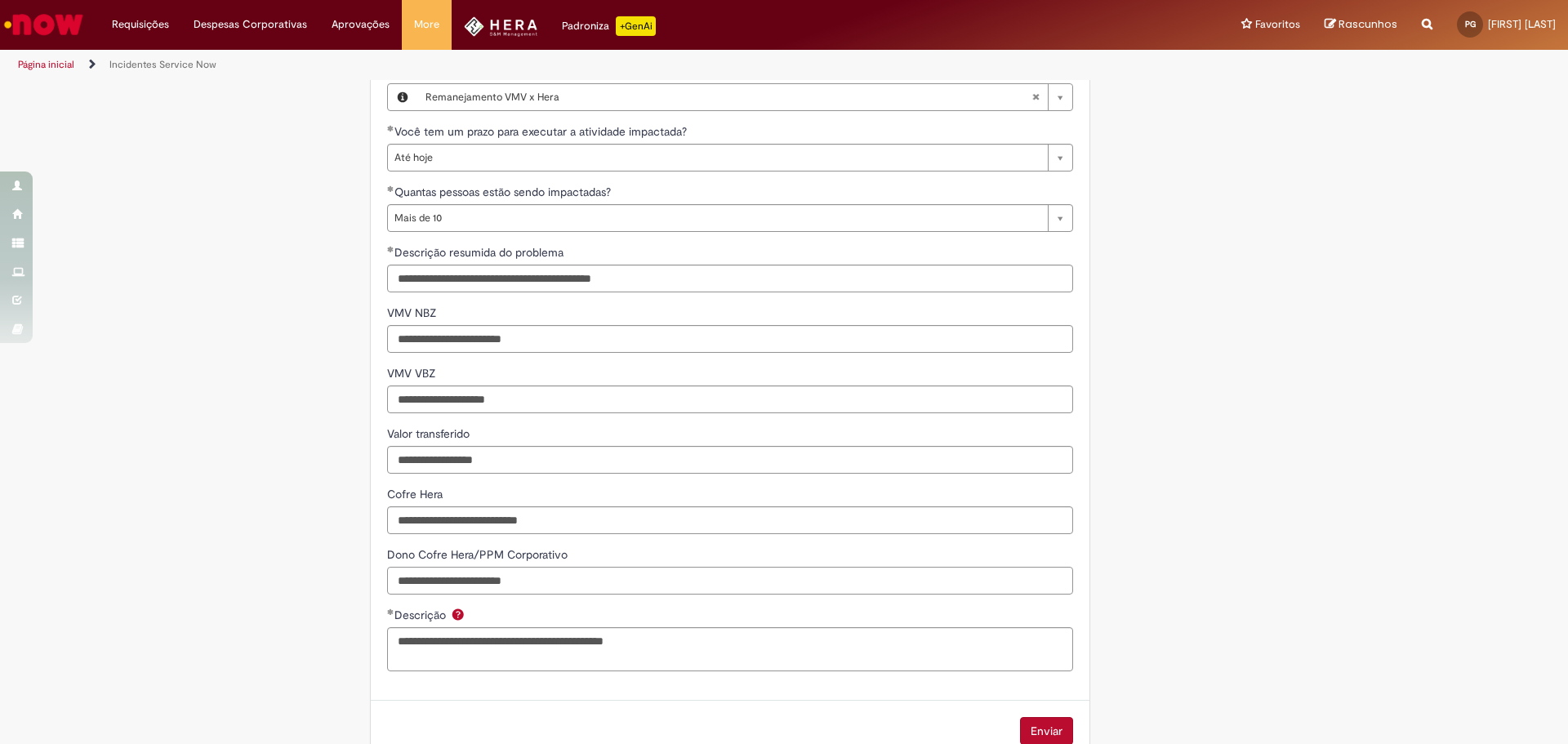 drag, startPoint x: 544, startPoint y: 572, endPoint x: 564, endPoint y: 556, distance: 25.612 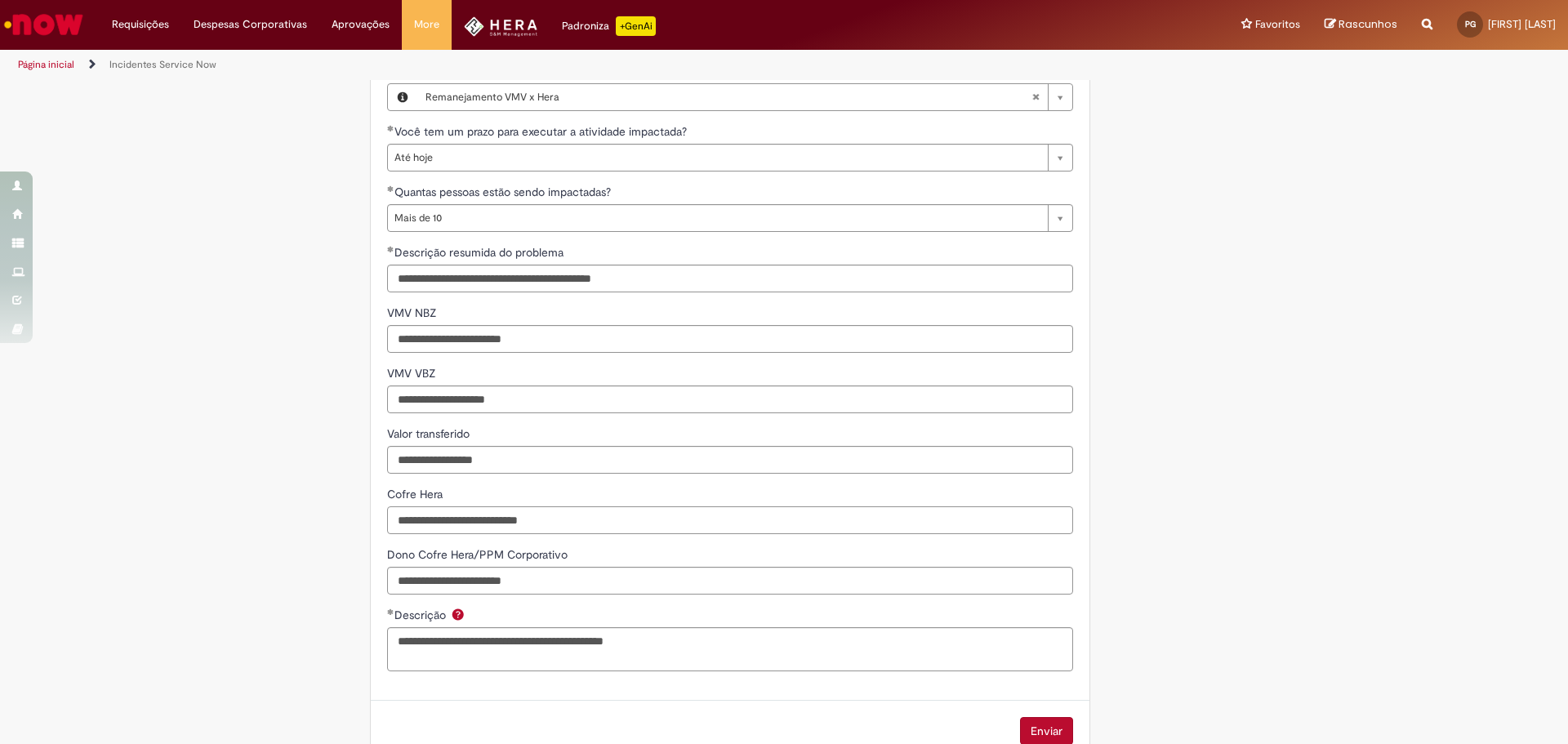 click on "**********" at bounding box center [730, 520] 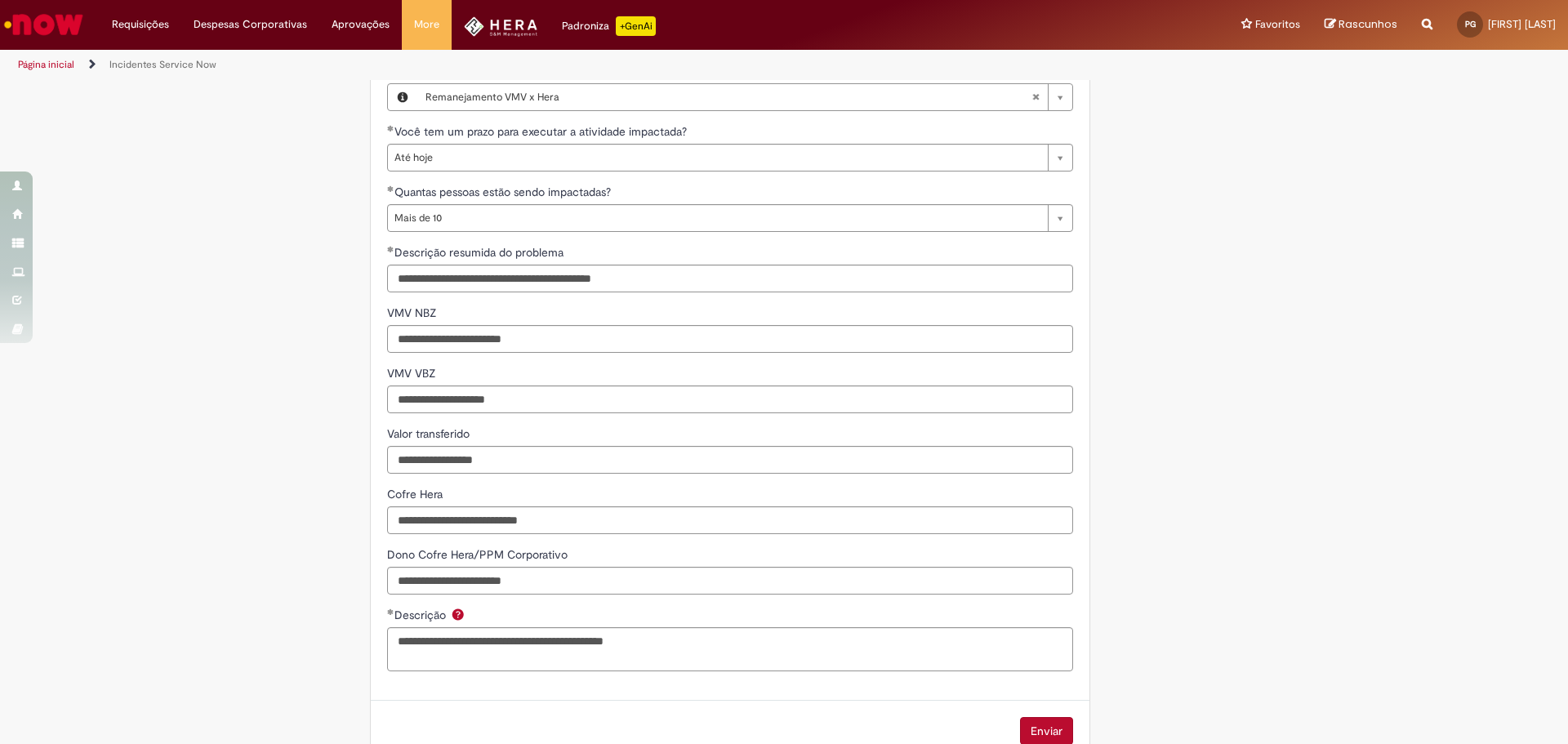 click on "**********" at bounding box center [730, 287] 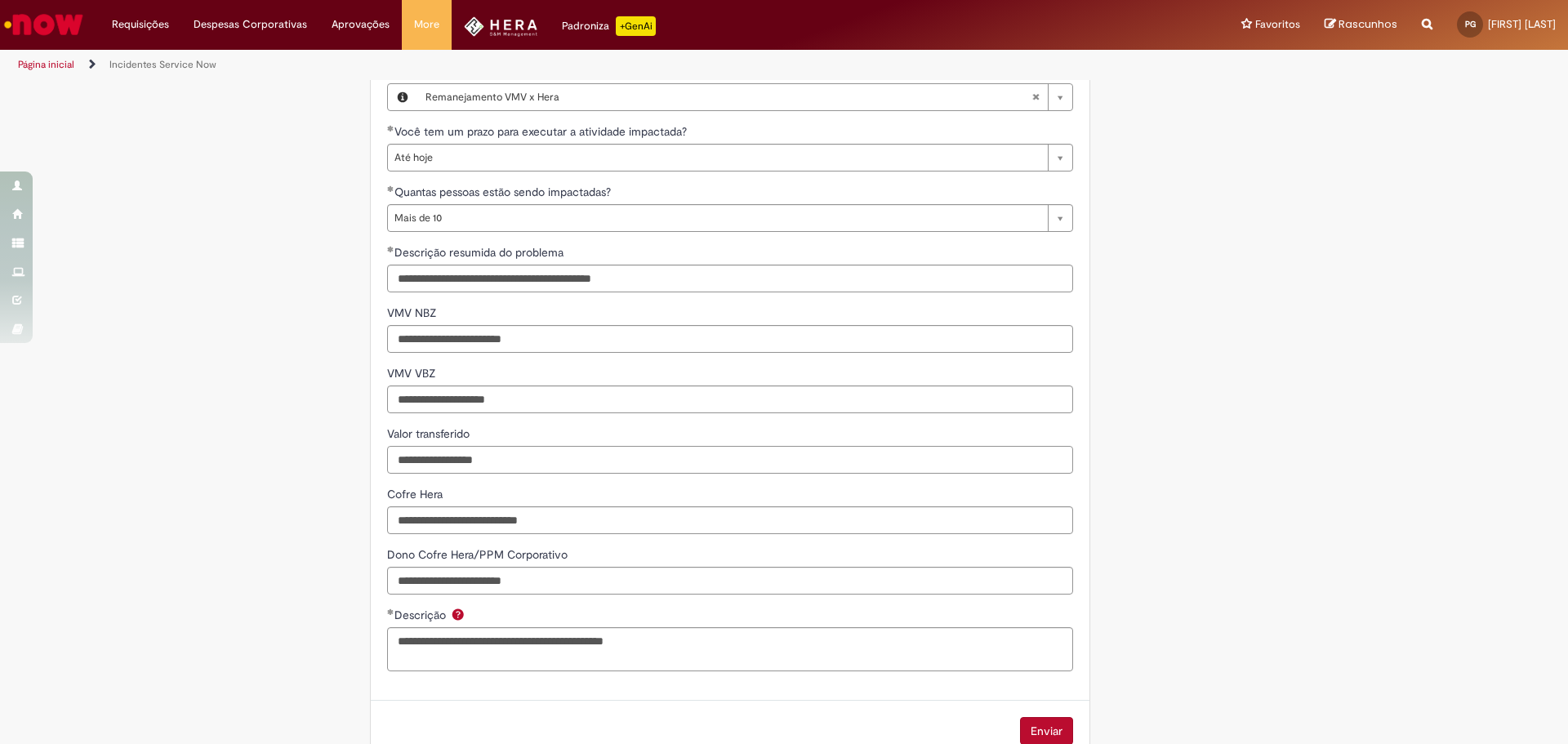 click on "Valor transferido" at bounding box center (730, 460) 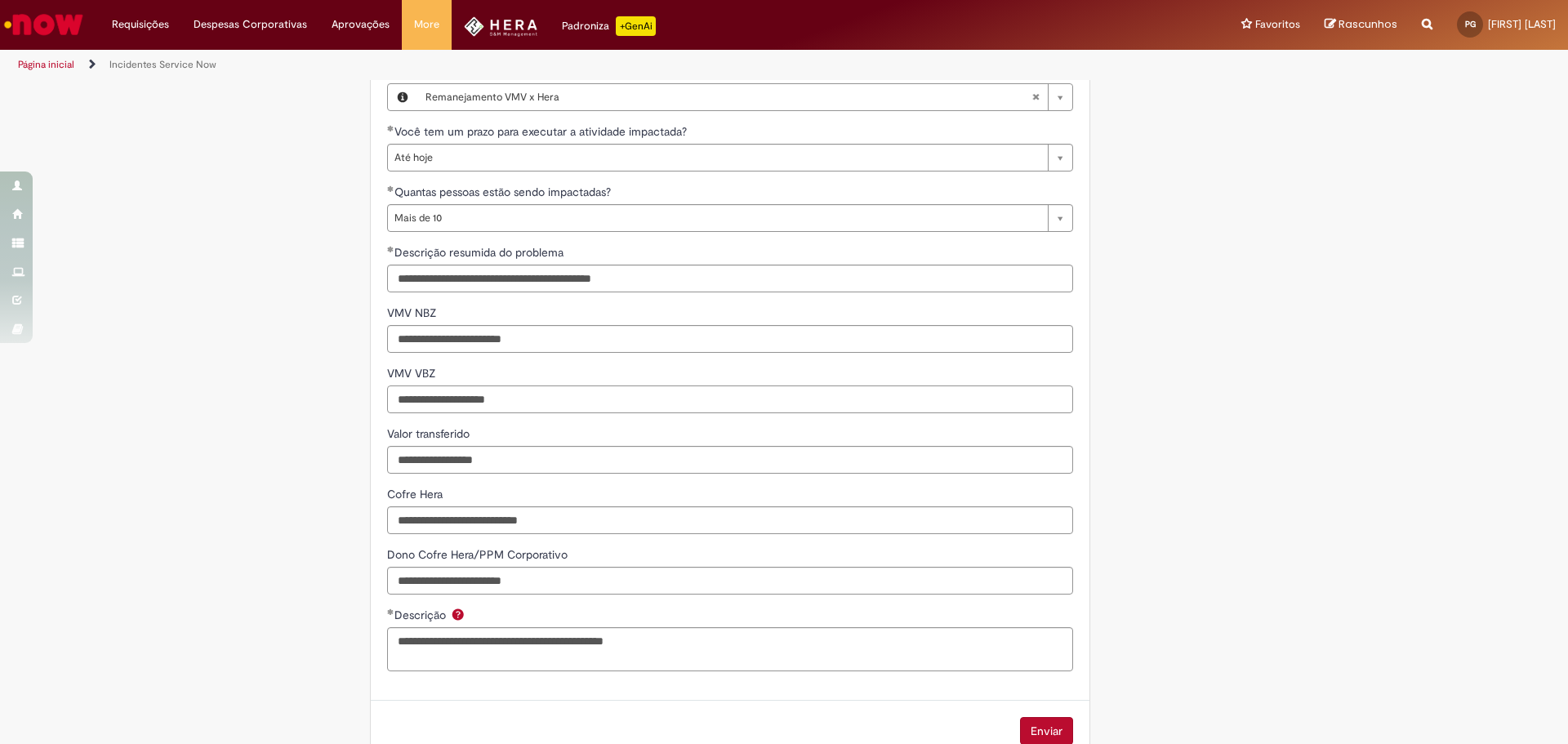 click on "**********" at bounding box center [730, 399] 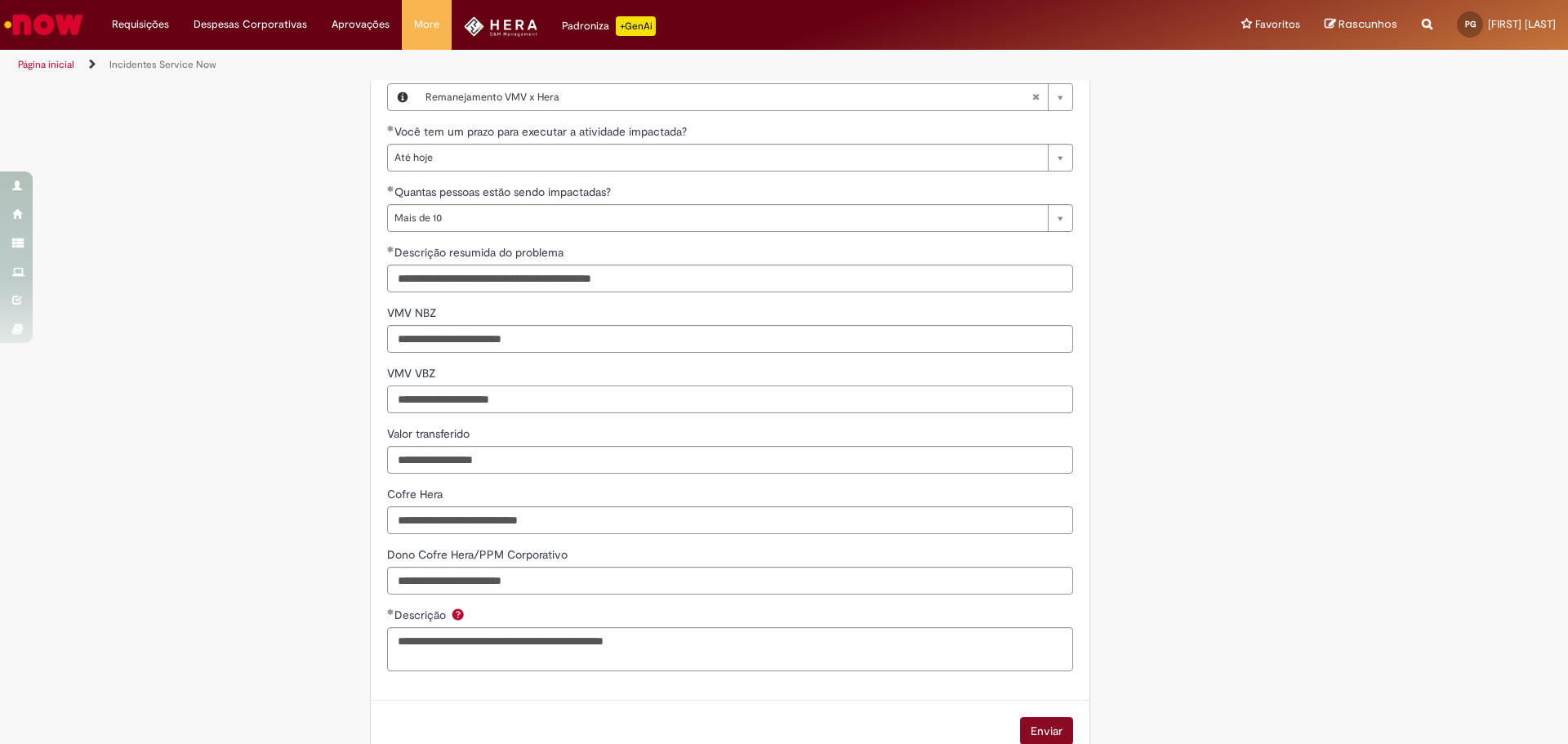type on "**********" 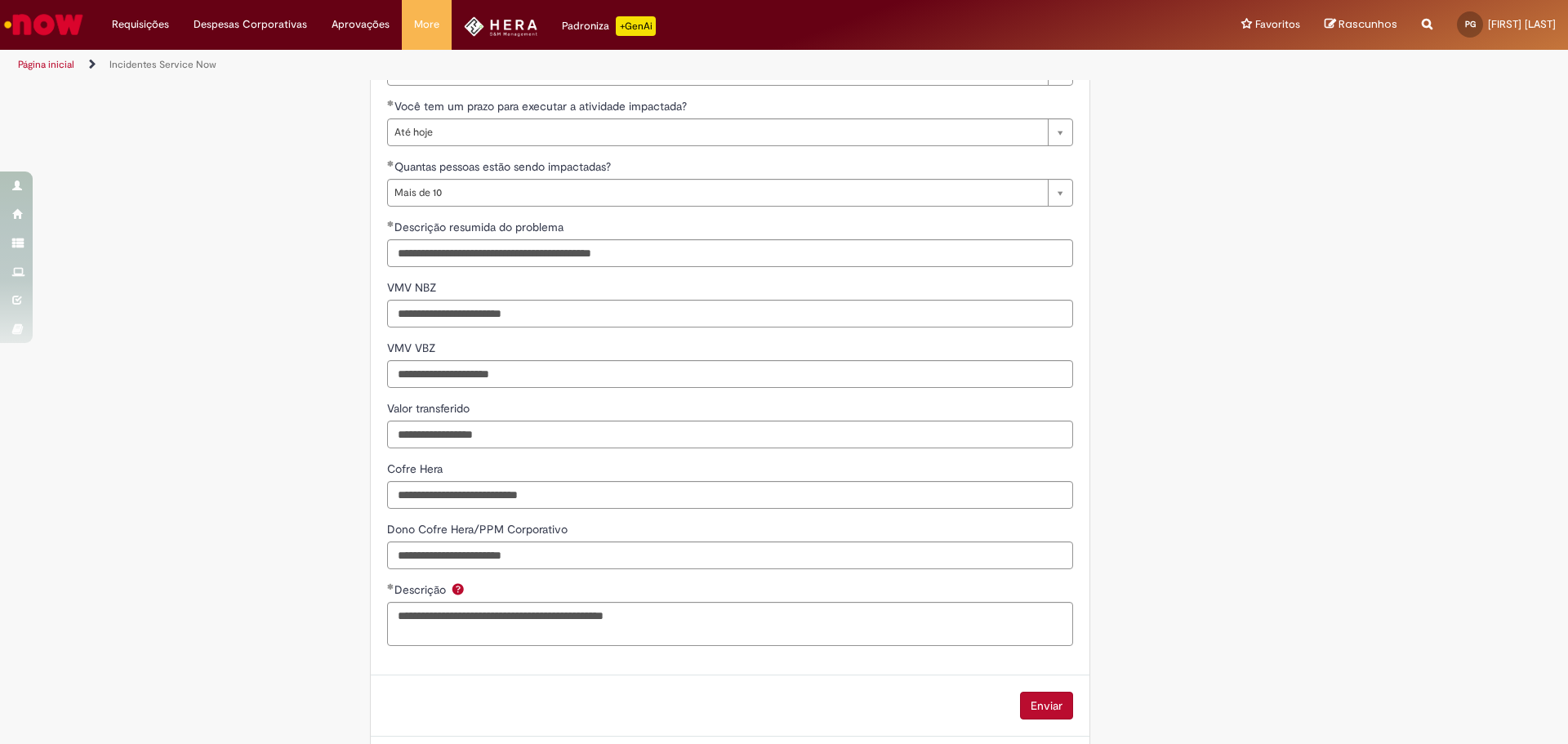 scroll, scrollTop: 875, scrollLeft: 0, axis: vertical 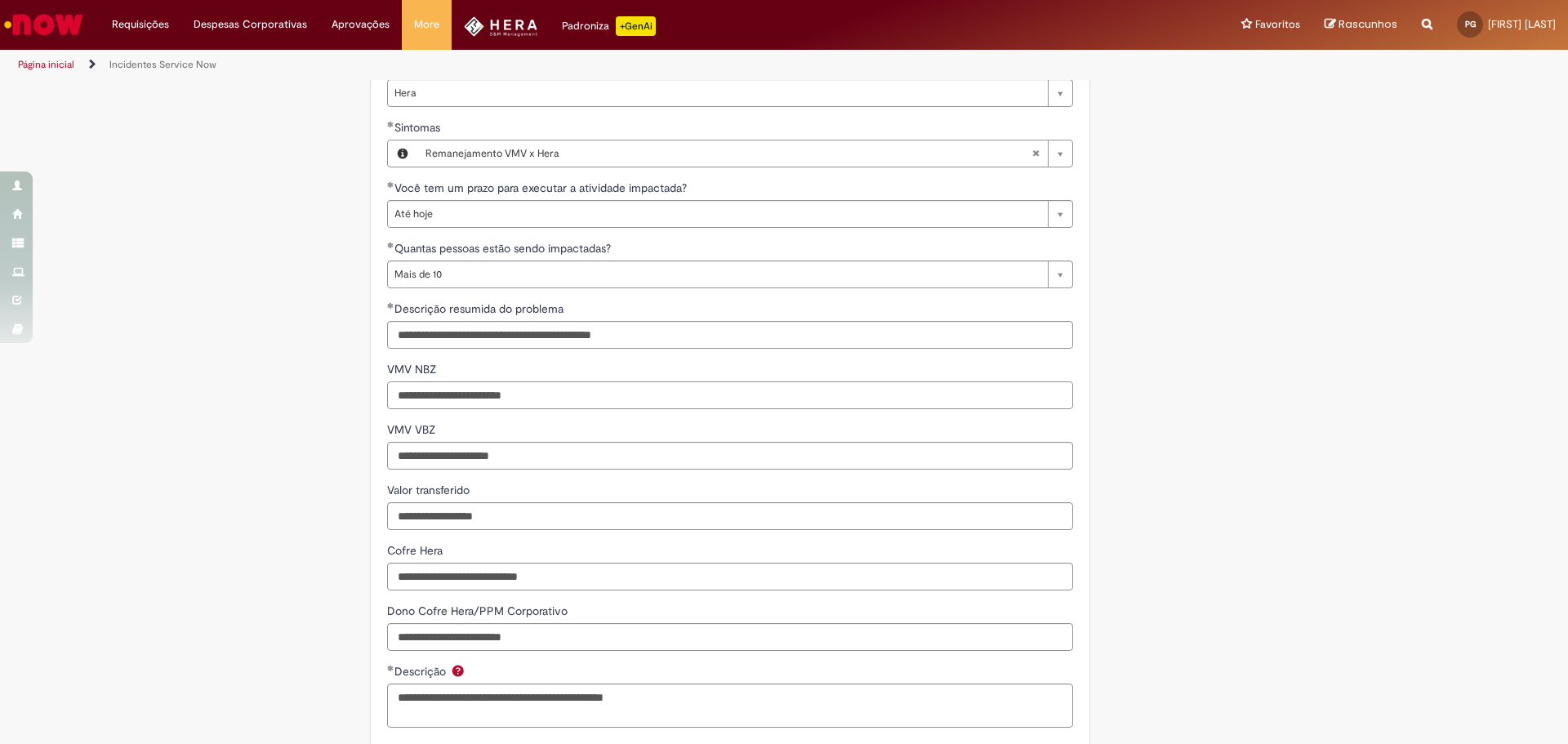 click on "**********" at bounding box center (730, 395) 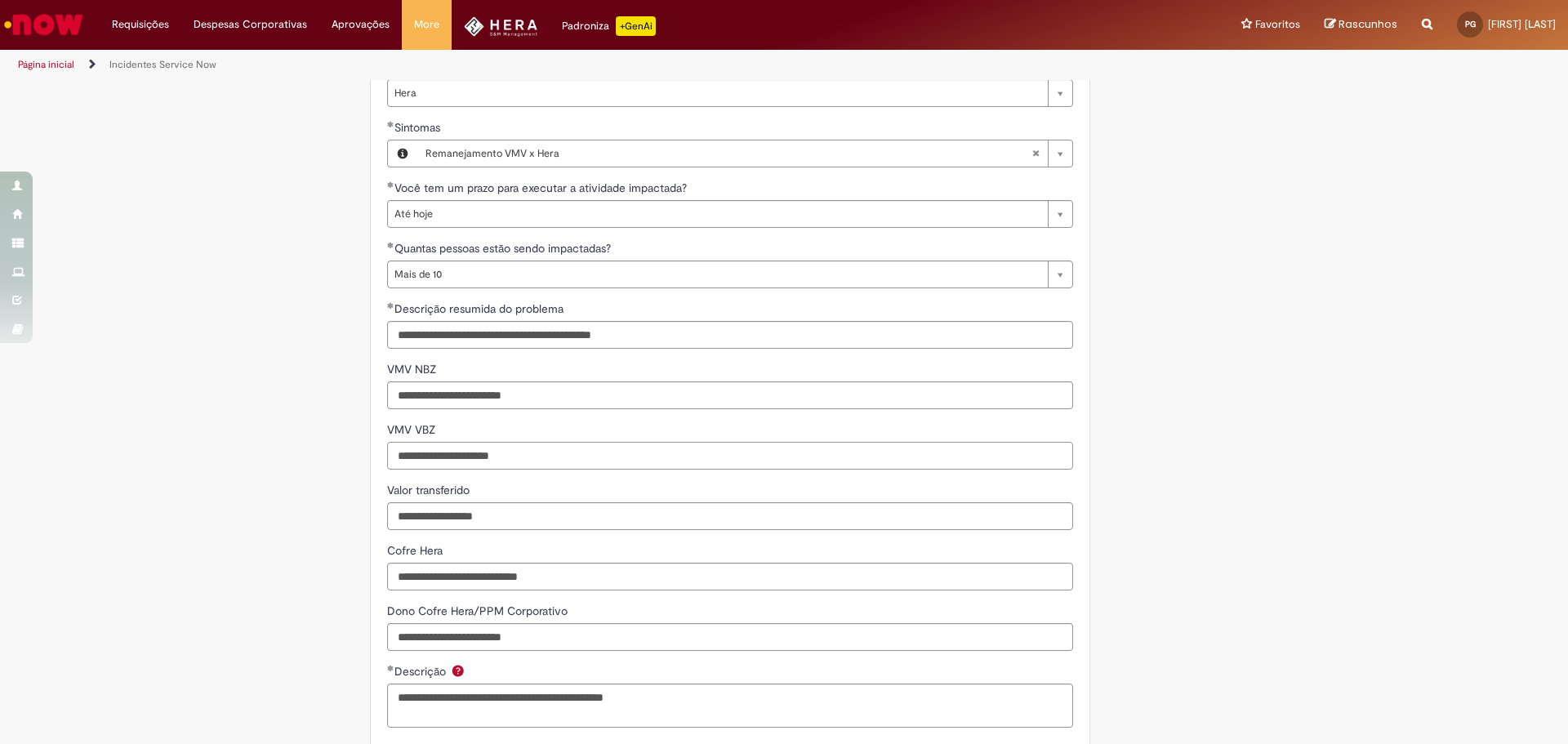 click on "**********" at bounding box center (730, 456) 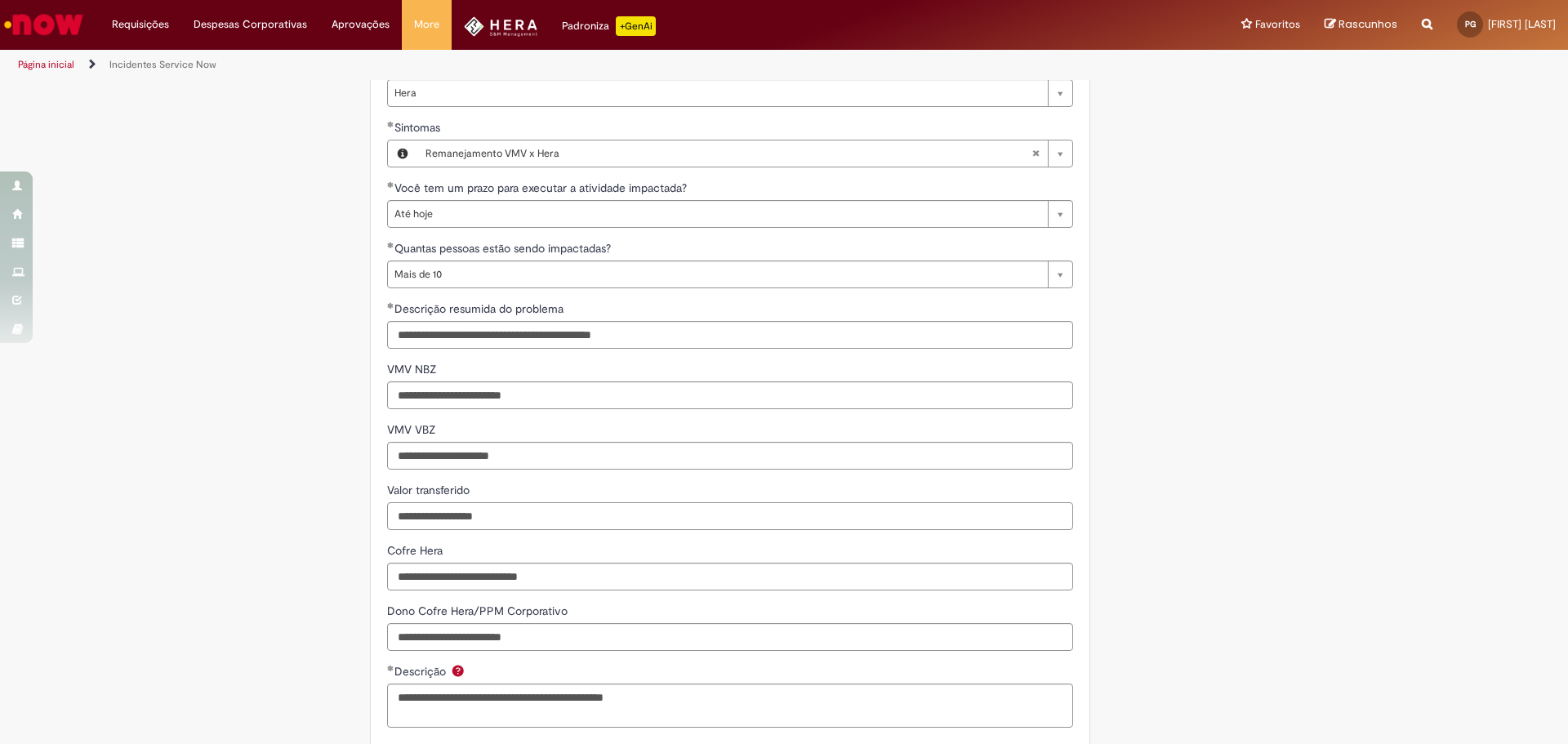 click on "Valor transferido" at bounding box center (730, 516) 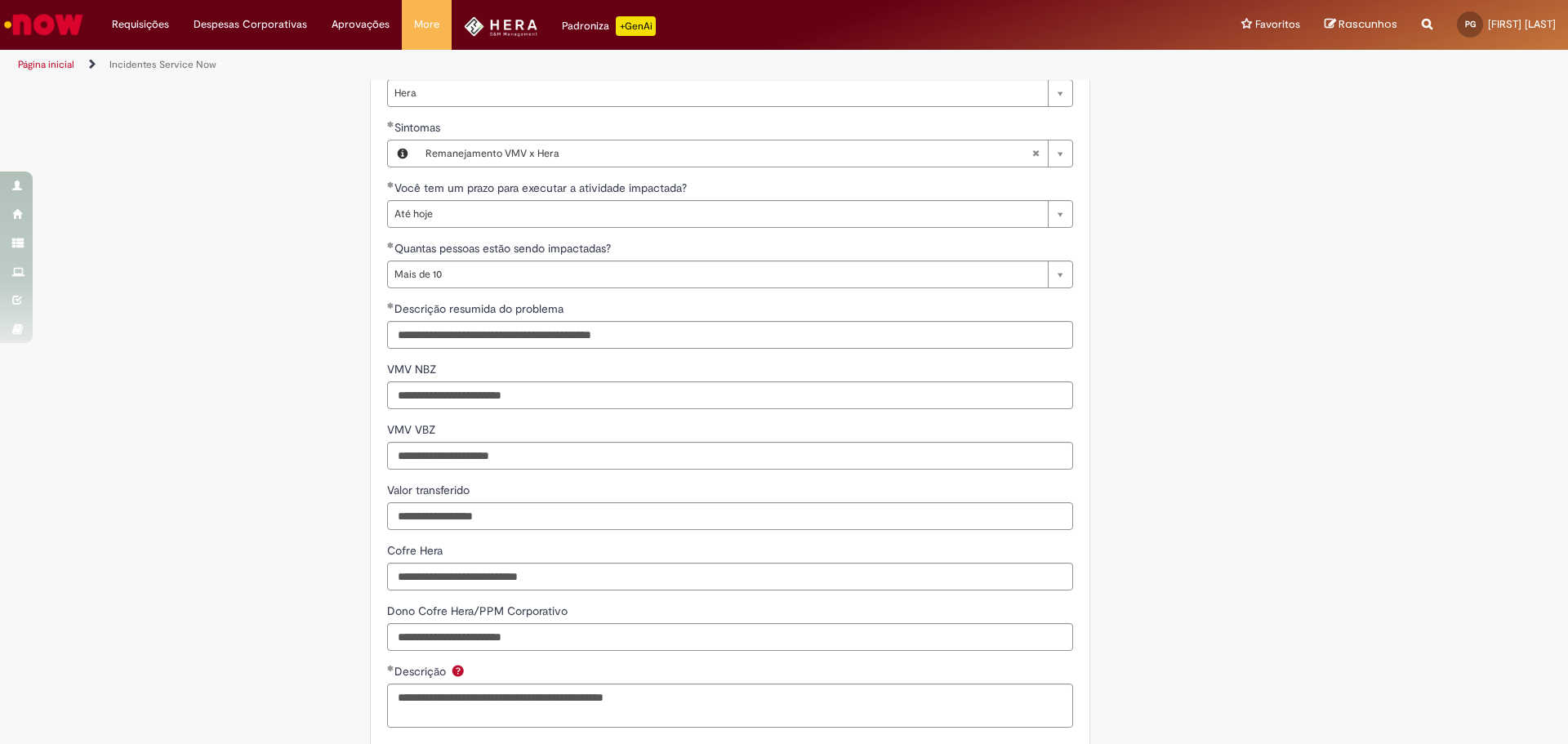 click on "Valor transferido" at bounding box center (730, 492) 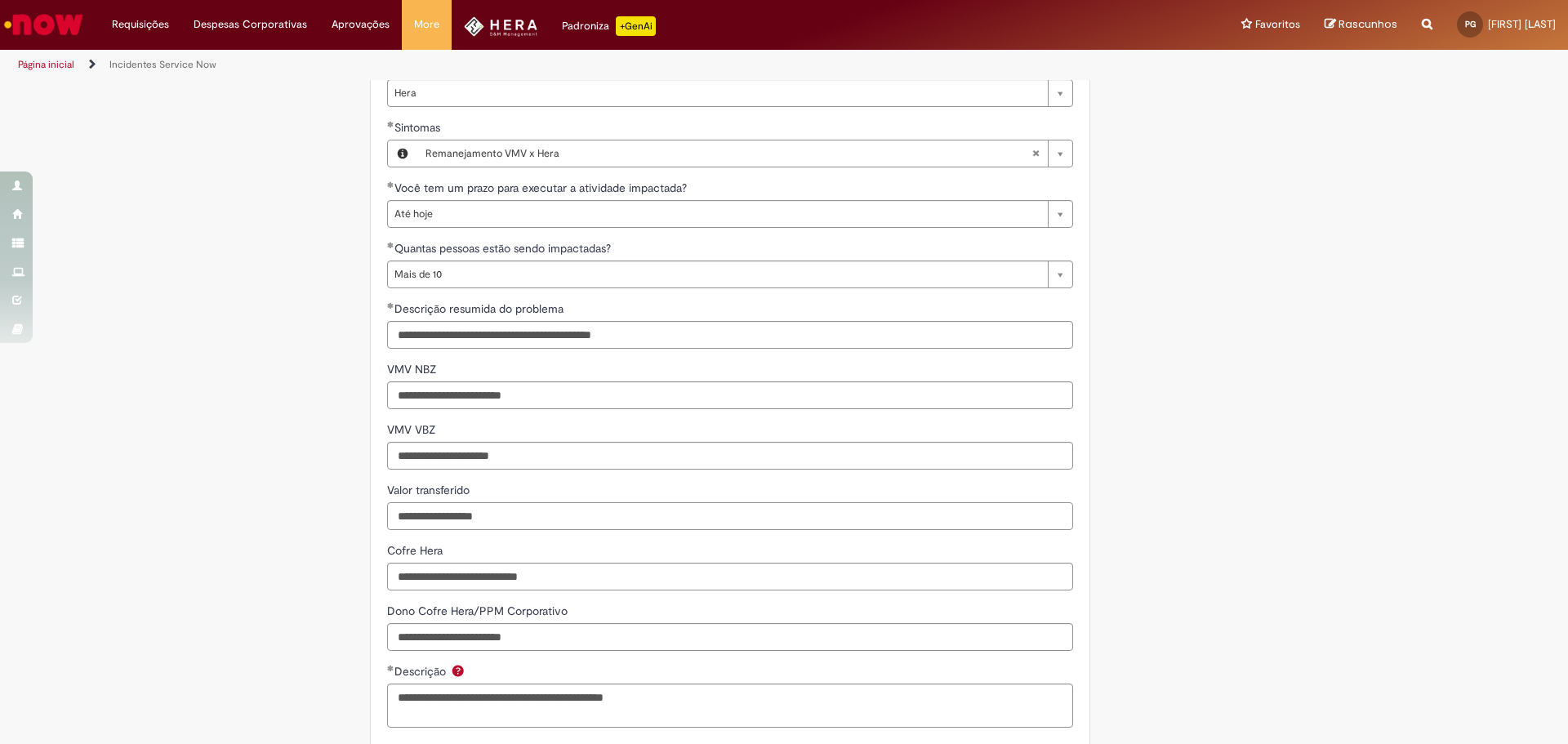 click on "Valor transferido" at bounding box center (730, 516) 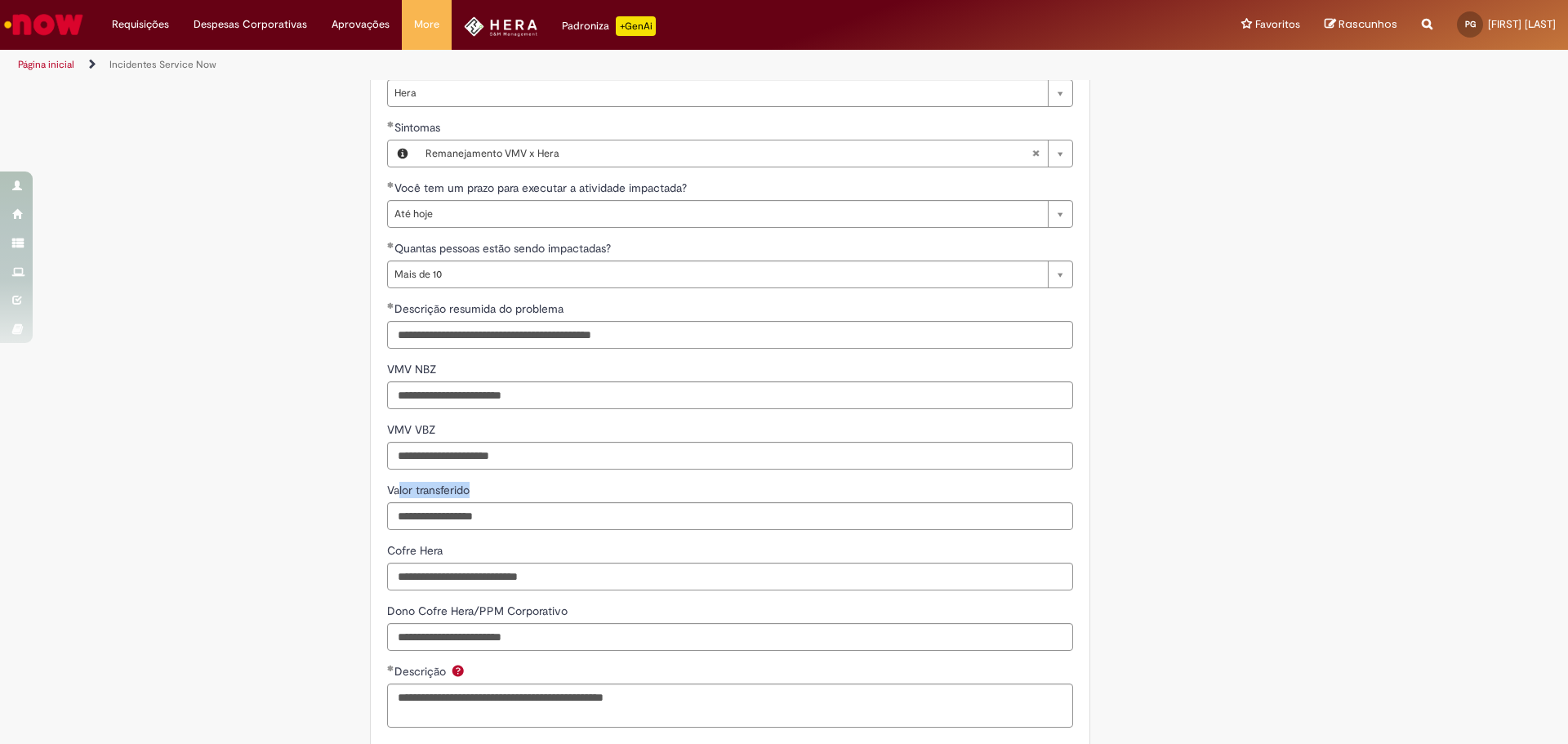 drag, startPoint x: 470, startPoint y: 483, endPoint x: 391, endPoint y: 487, distance: 79.101201 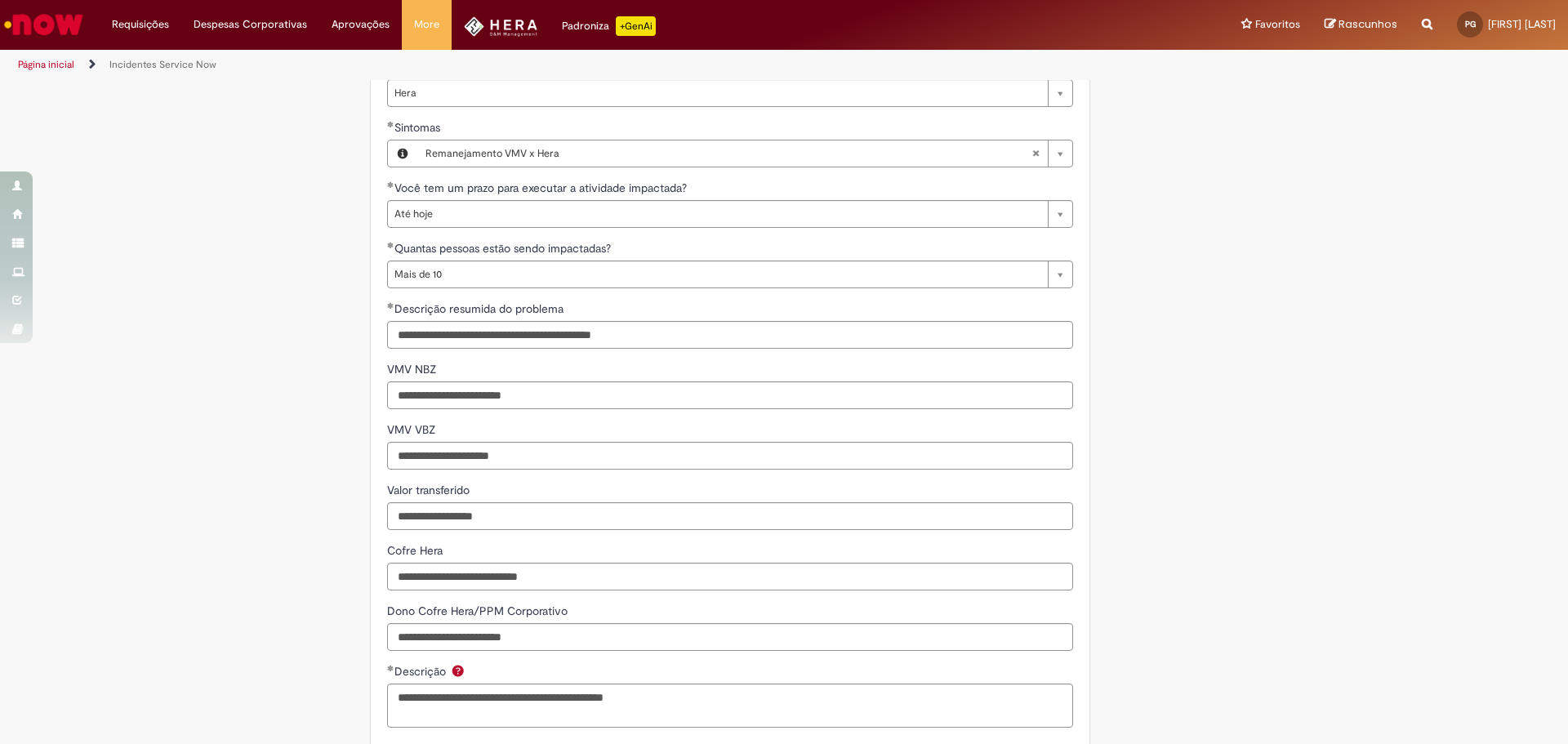 click on "Valor transferido" at bounding box center (730, 492) 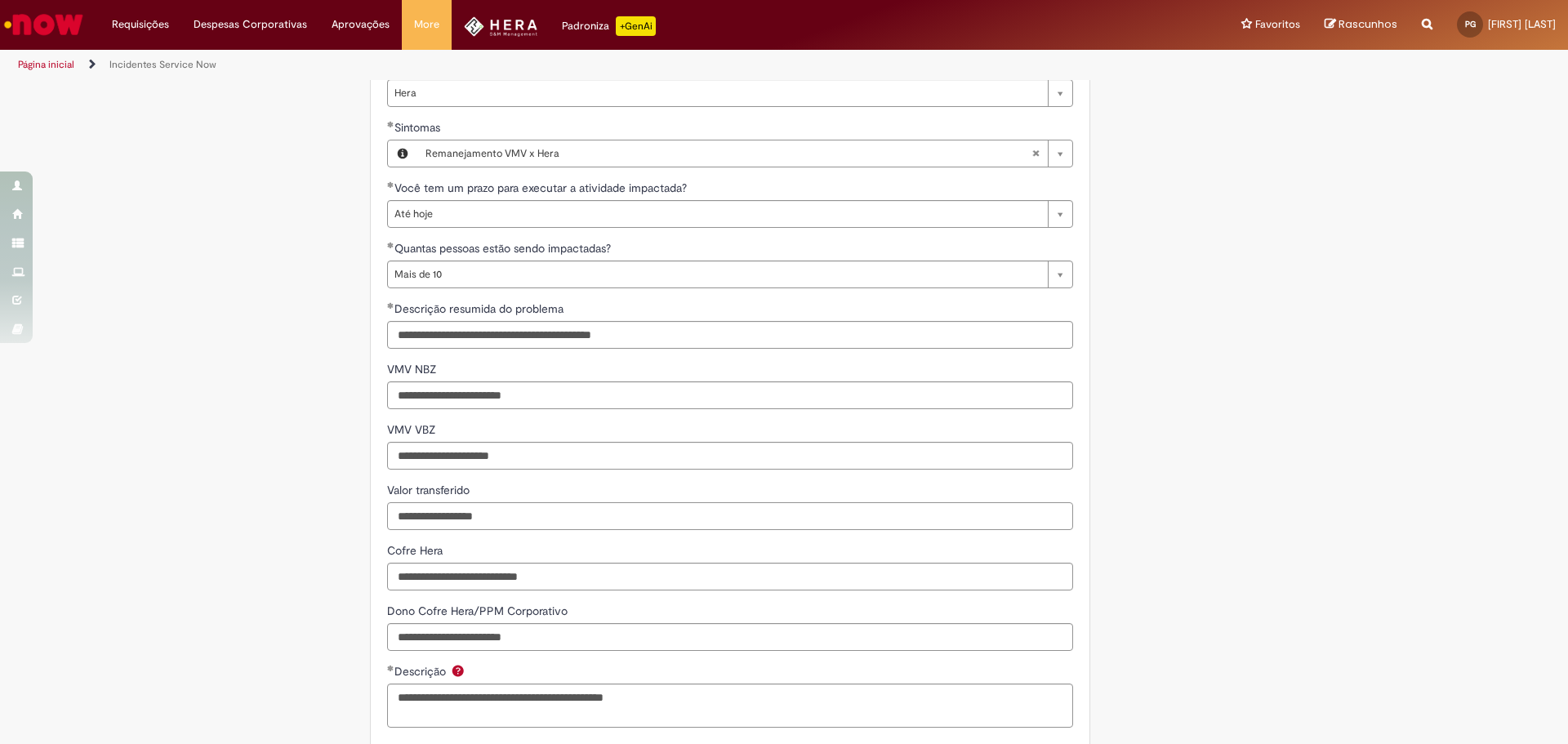 click on "Valor transferido" at bounding box center (730, 516) 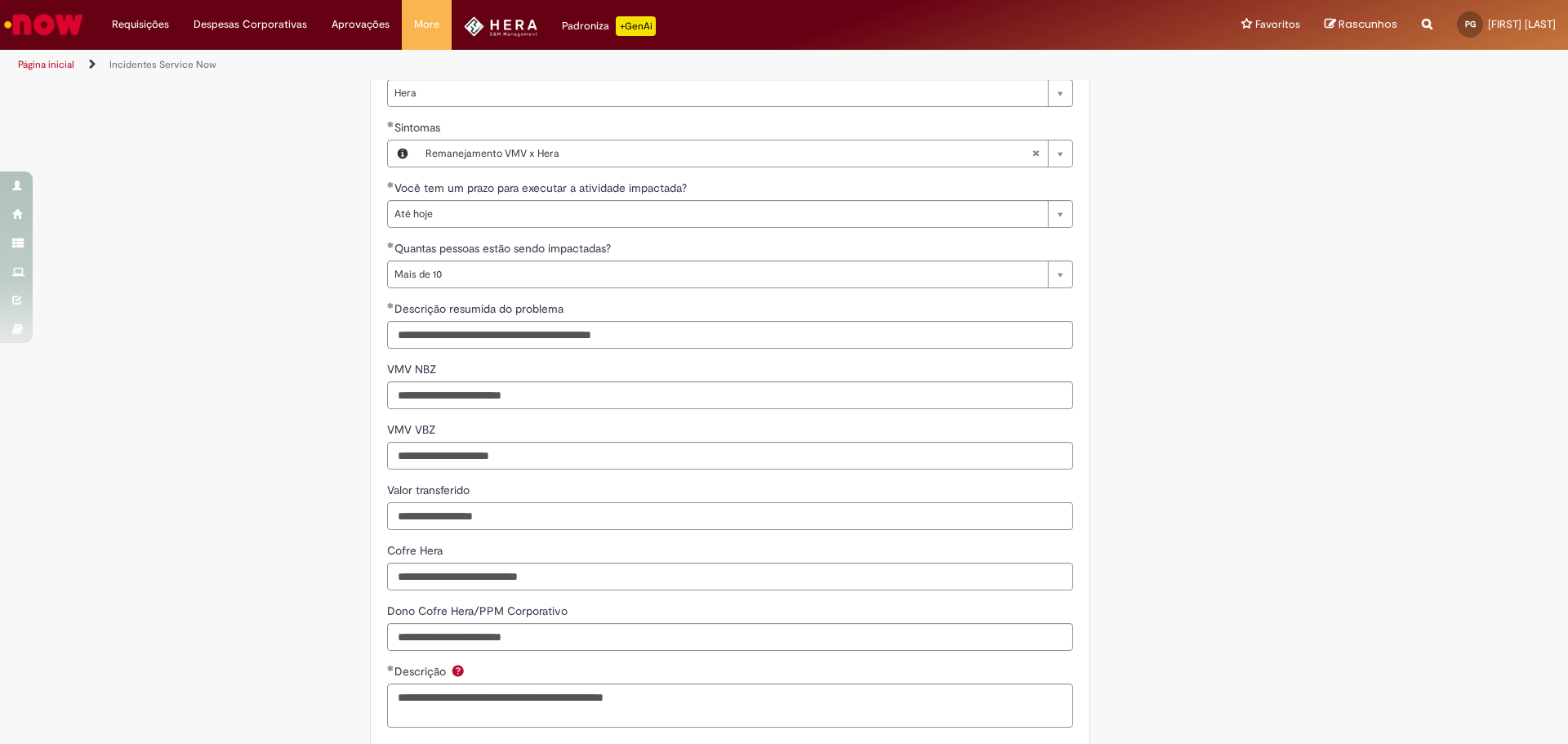 click on "Valor transferido" at bounding box center (730, 516) 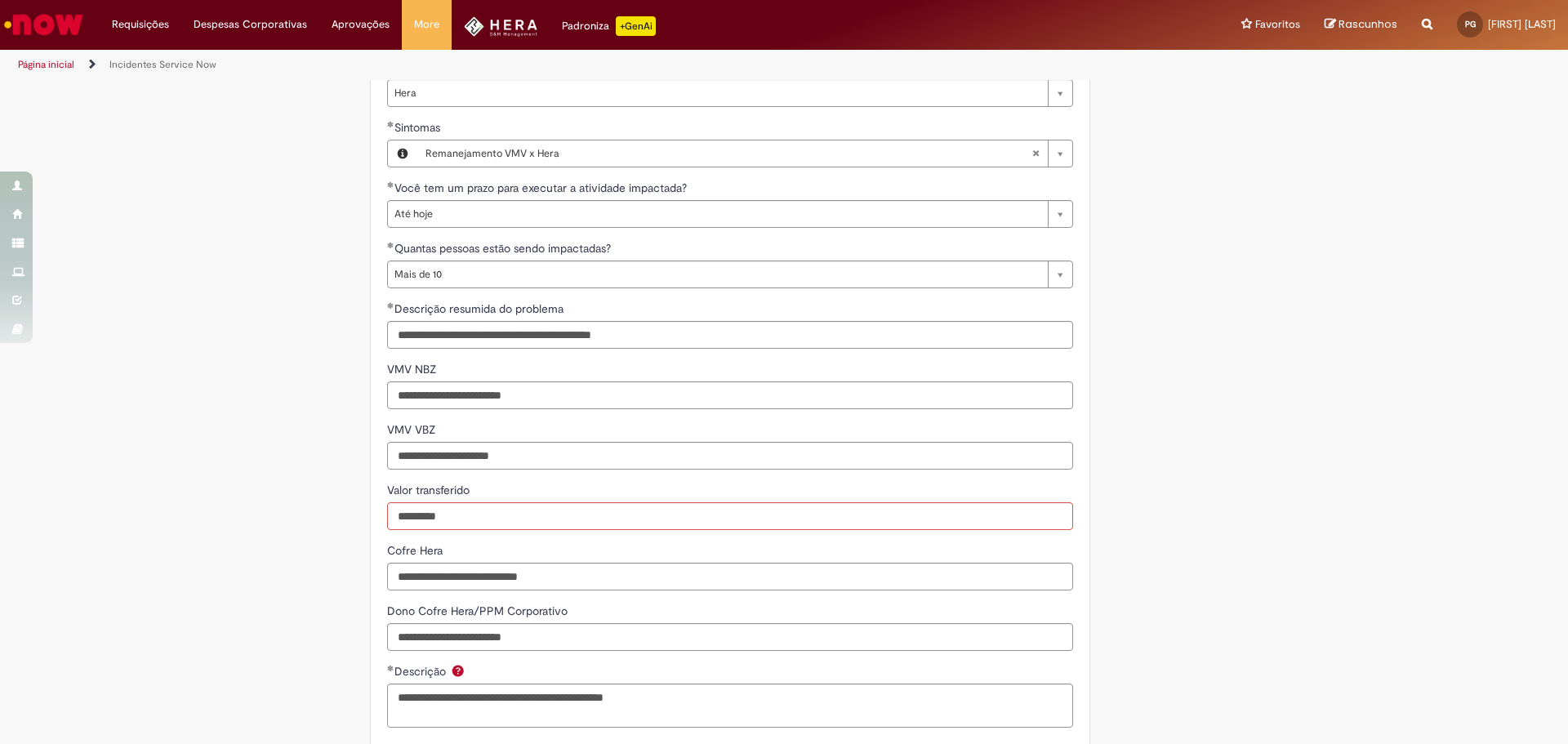 click on "**********" at bounding box center (730, 344) 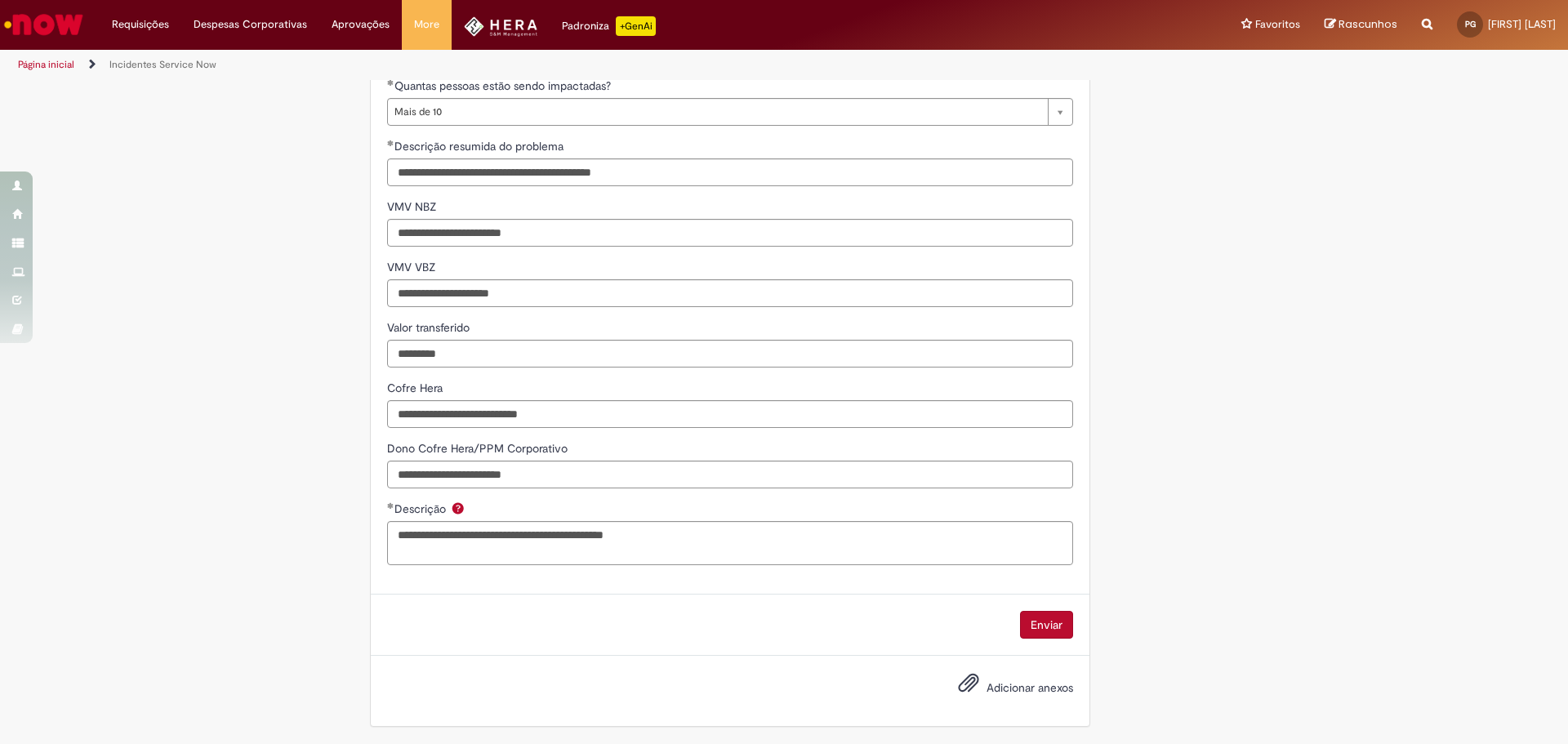 scroll, scrollTop: 1038, scrollLeft: 0, axis: vertical 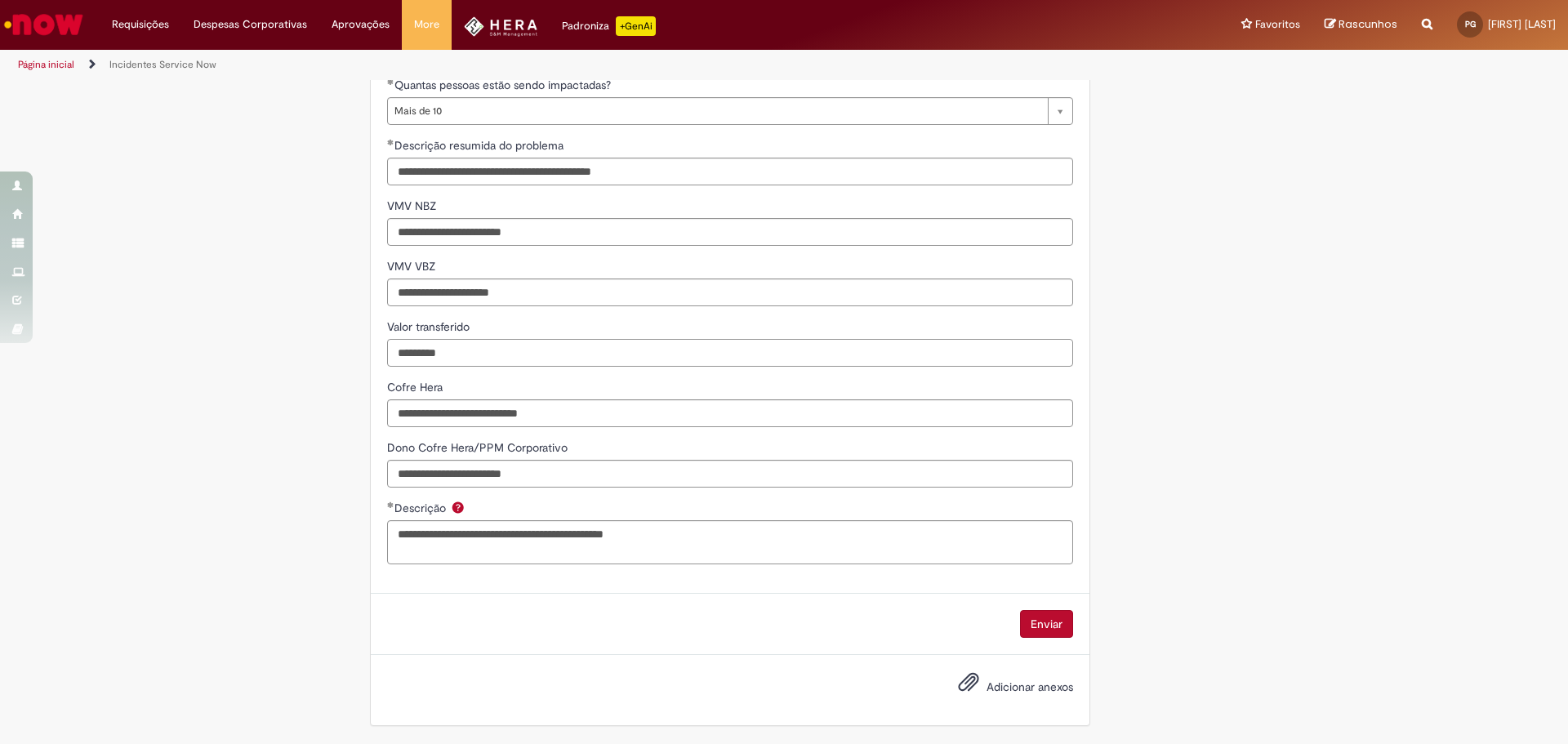 click on "*********" at bounding box center (730, 353) 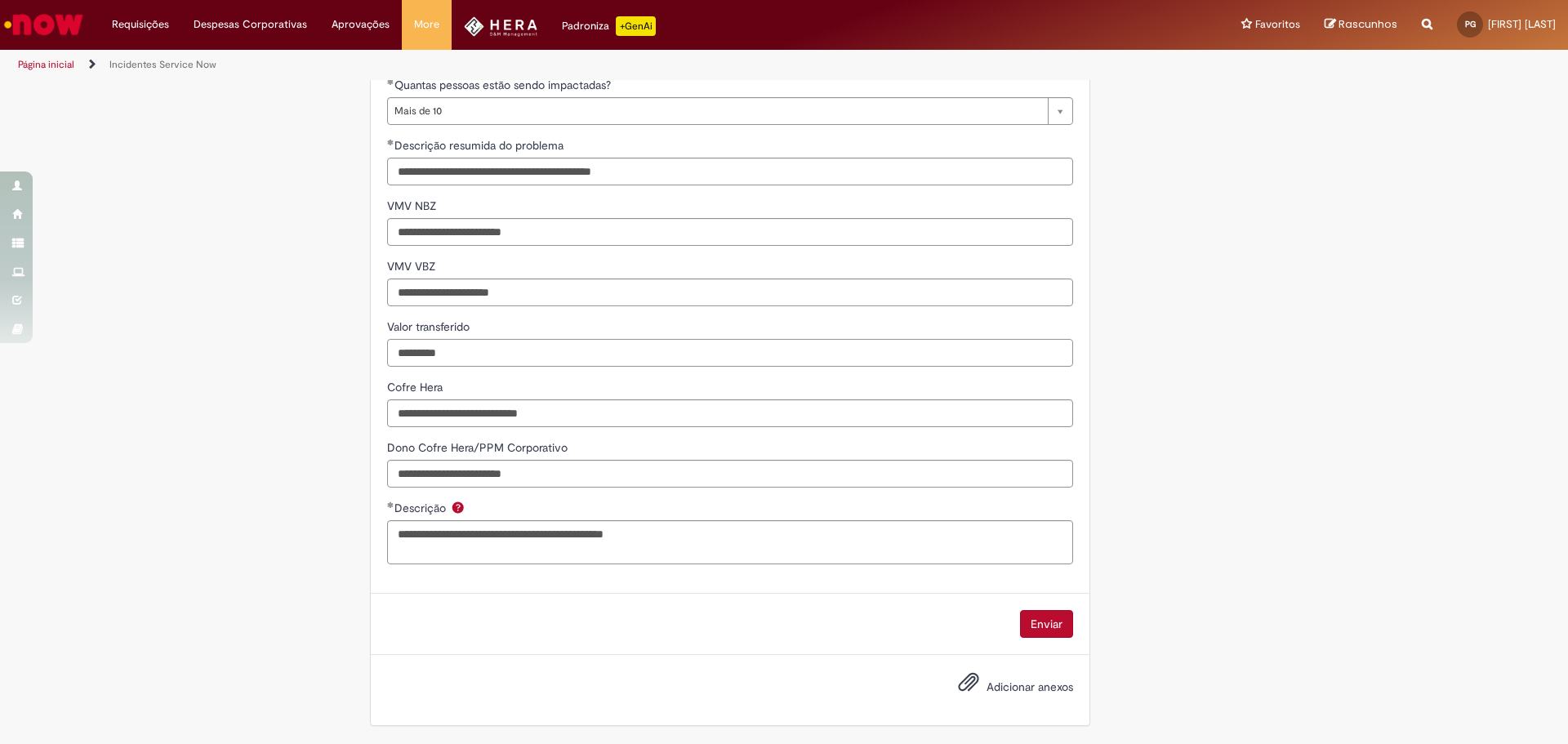 paste on "*" 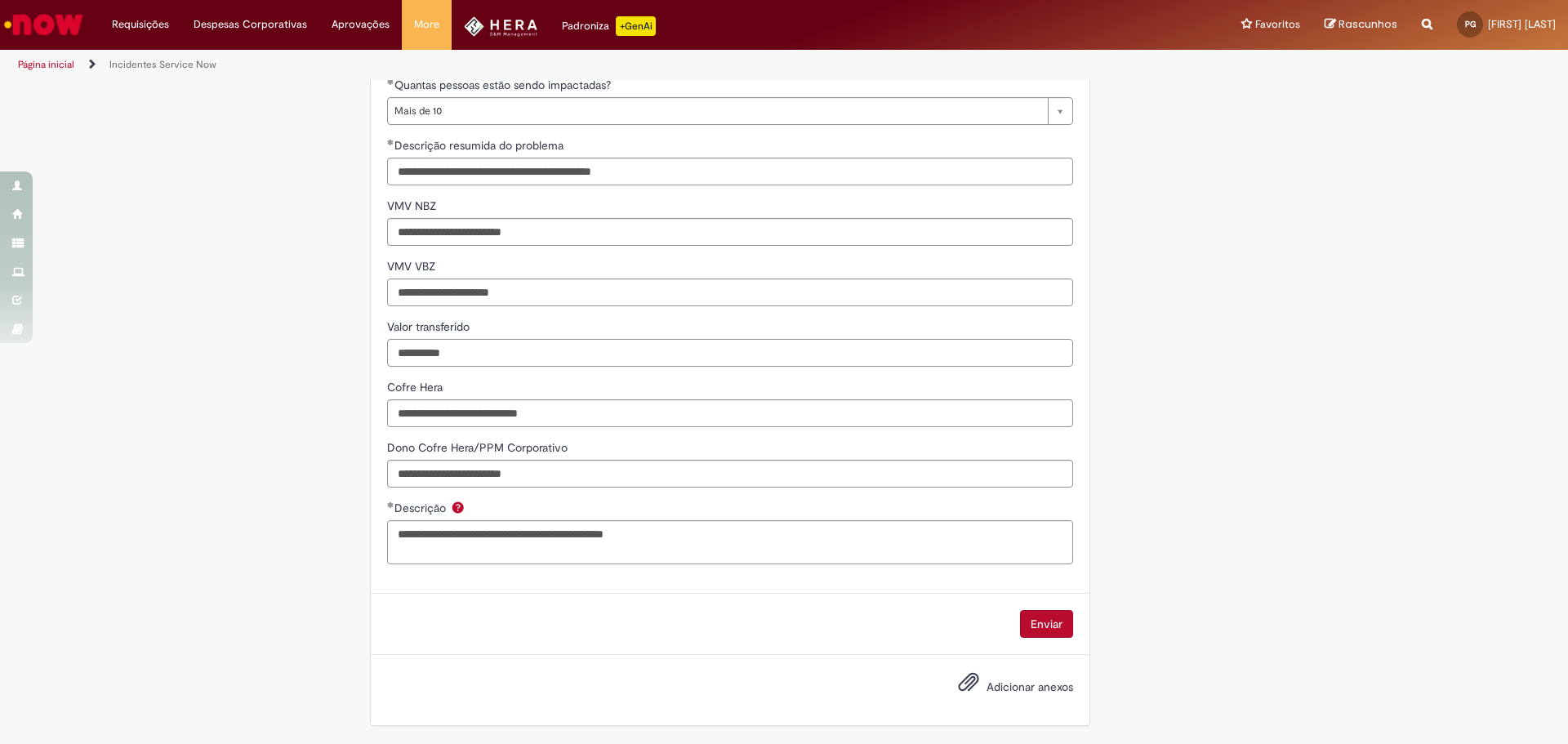 type on "**********" 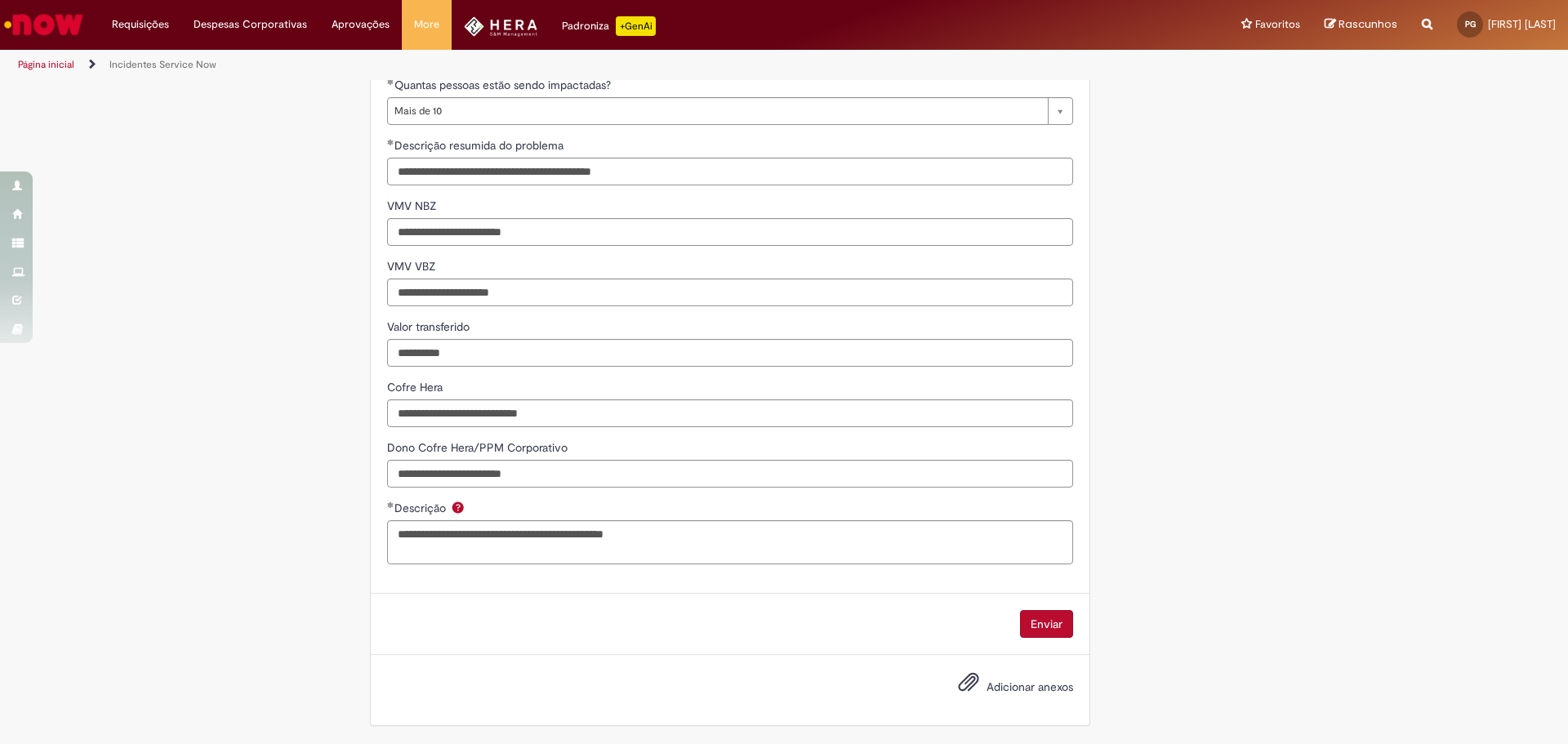 click on "Tire dúvidas com LupiAssist    +GenAI
Oi! Eu sou LupiAssist, uma Inteligência Artificial Generativa em constante aprendizado   Meu conteúdo é monitorado para trazer uma melhor experiência
Dúvidas comuns:
Só mais um instante, estou consultando nossas bases de conhecimento  e escrevendo a melhor resposta pra você!
Title
Lorem ipsum dolor sit amet    Fazer uma nova pergunta
Gerei esta resposta utilizando IA Generativa em conjunto com os nossos padrões. Em caso de divergência, os documentos oficiais prevalecerão.
Saiba mais em:
Ou ligue para:
E aí, te ajudei?
Sim, obrigado!" at bounding box center [784, -106] 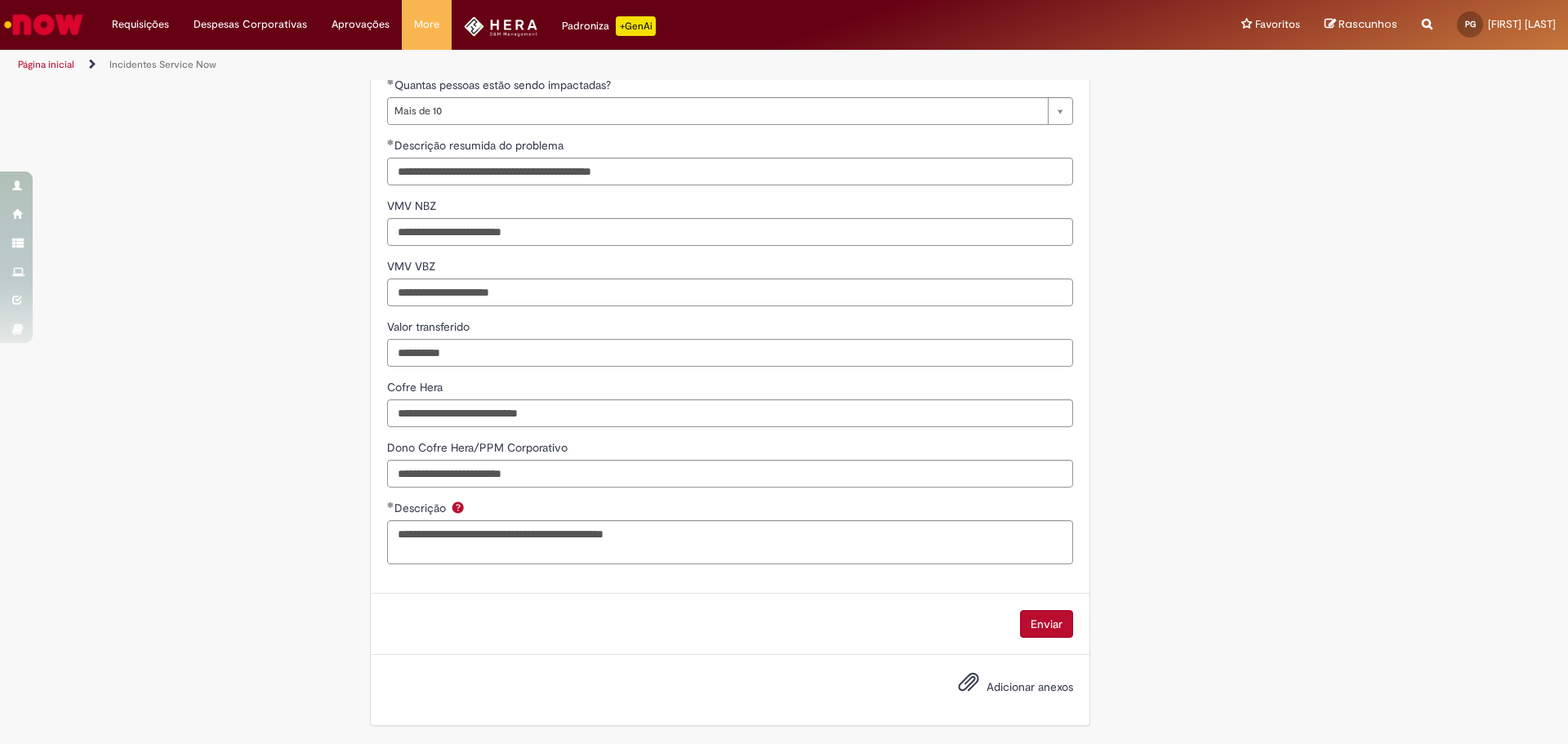 click on "**********" at bounding box center (730, 353) 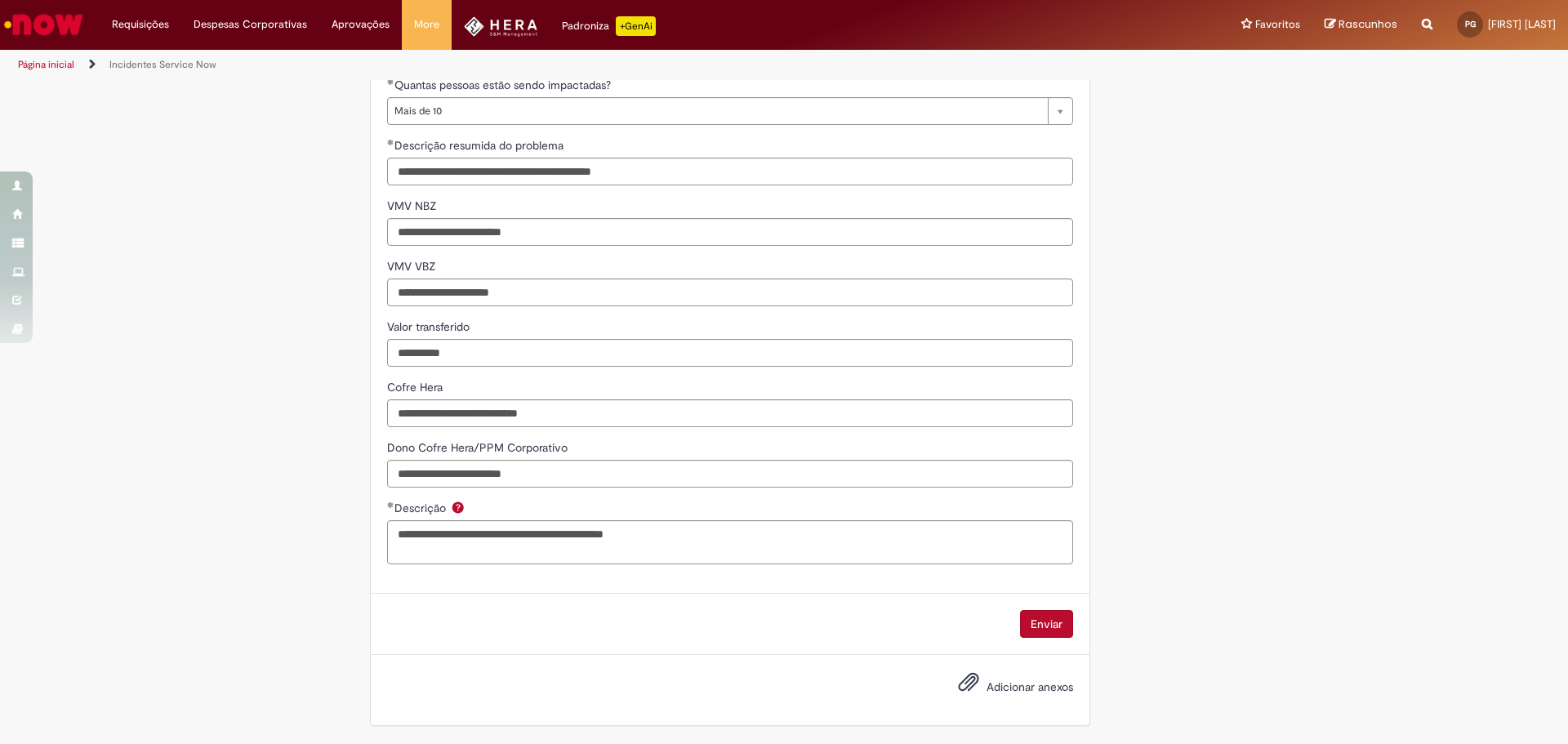 click on "Valor transferido" at bounding box center (730, 328) 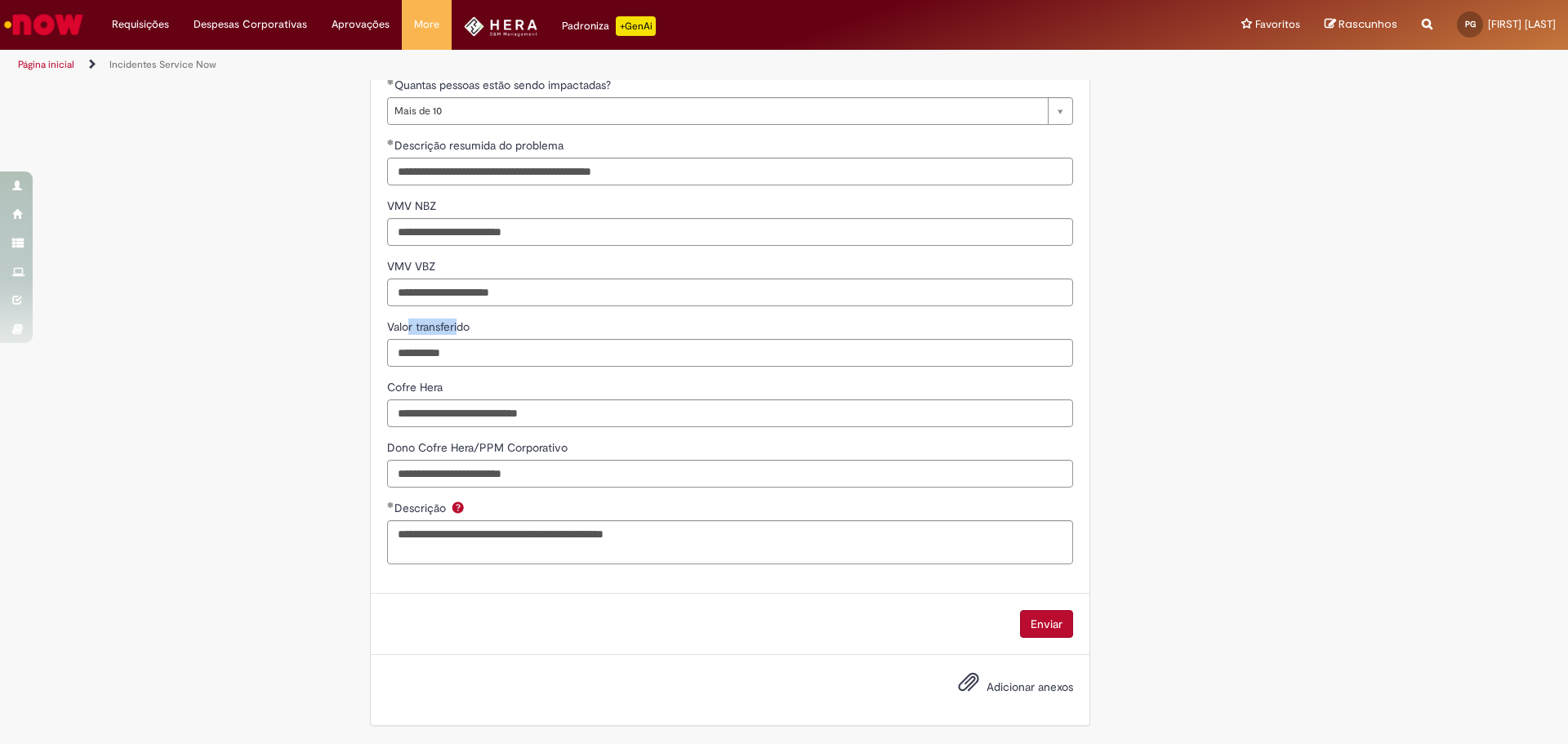 drag, startPoint x: 453, startPoint y: 326, endPoint x: 406, endPoint y: 317, distance: 47.85394 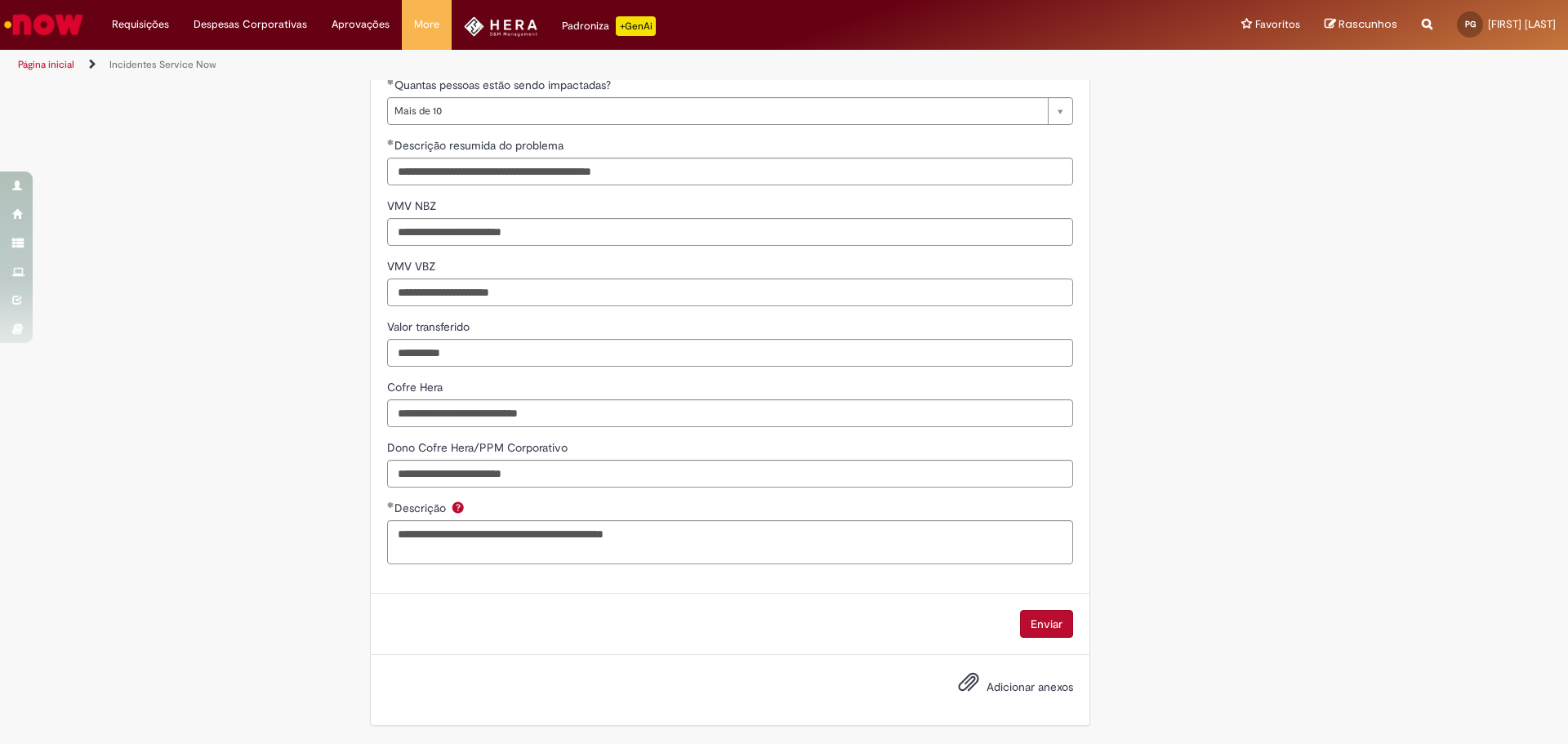click on "**********" at bounding box center [730, 180] 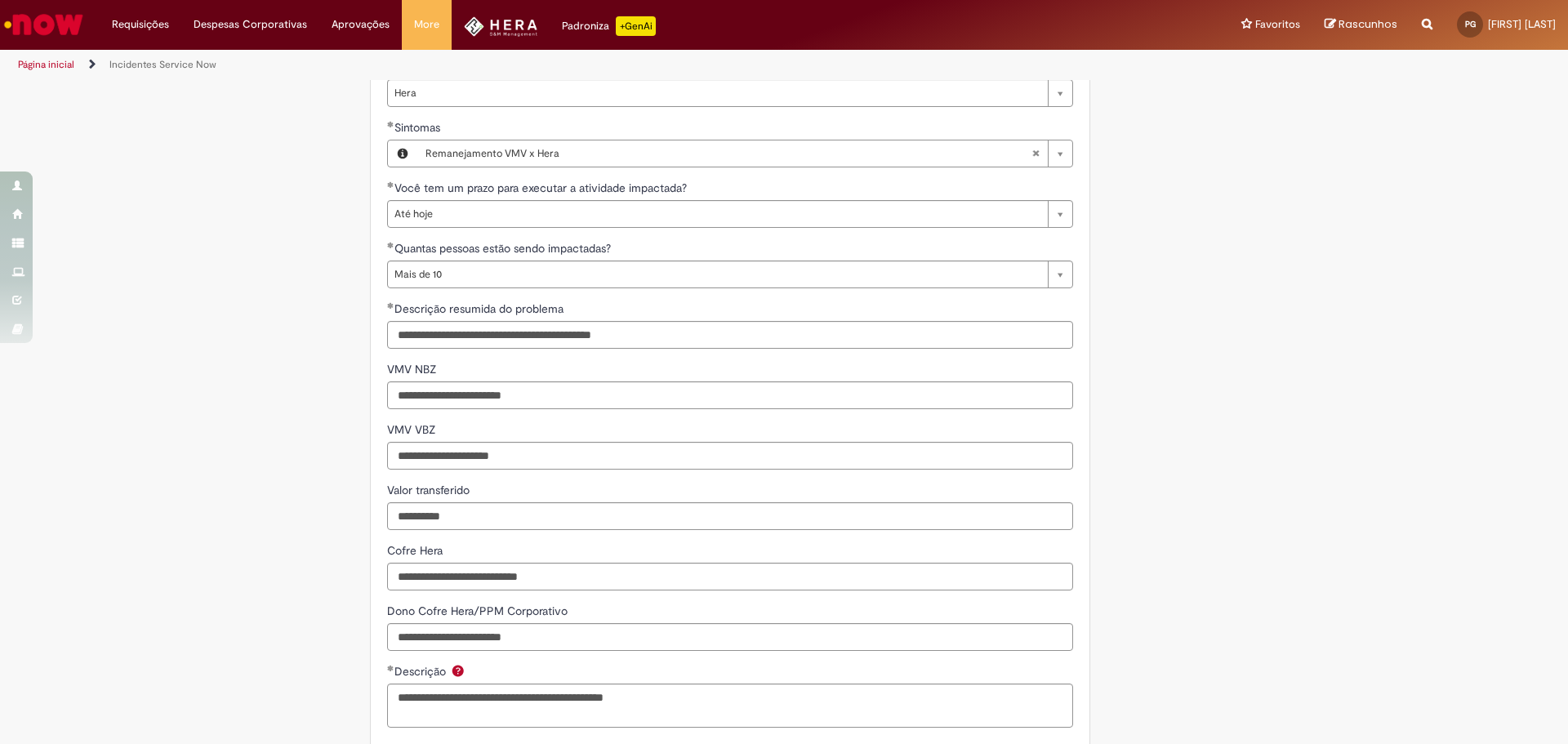 scroll, scrollTop: 956, scrollLeft: 0, axis: vertical 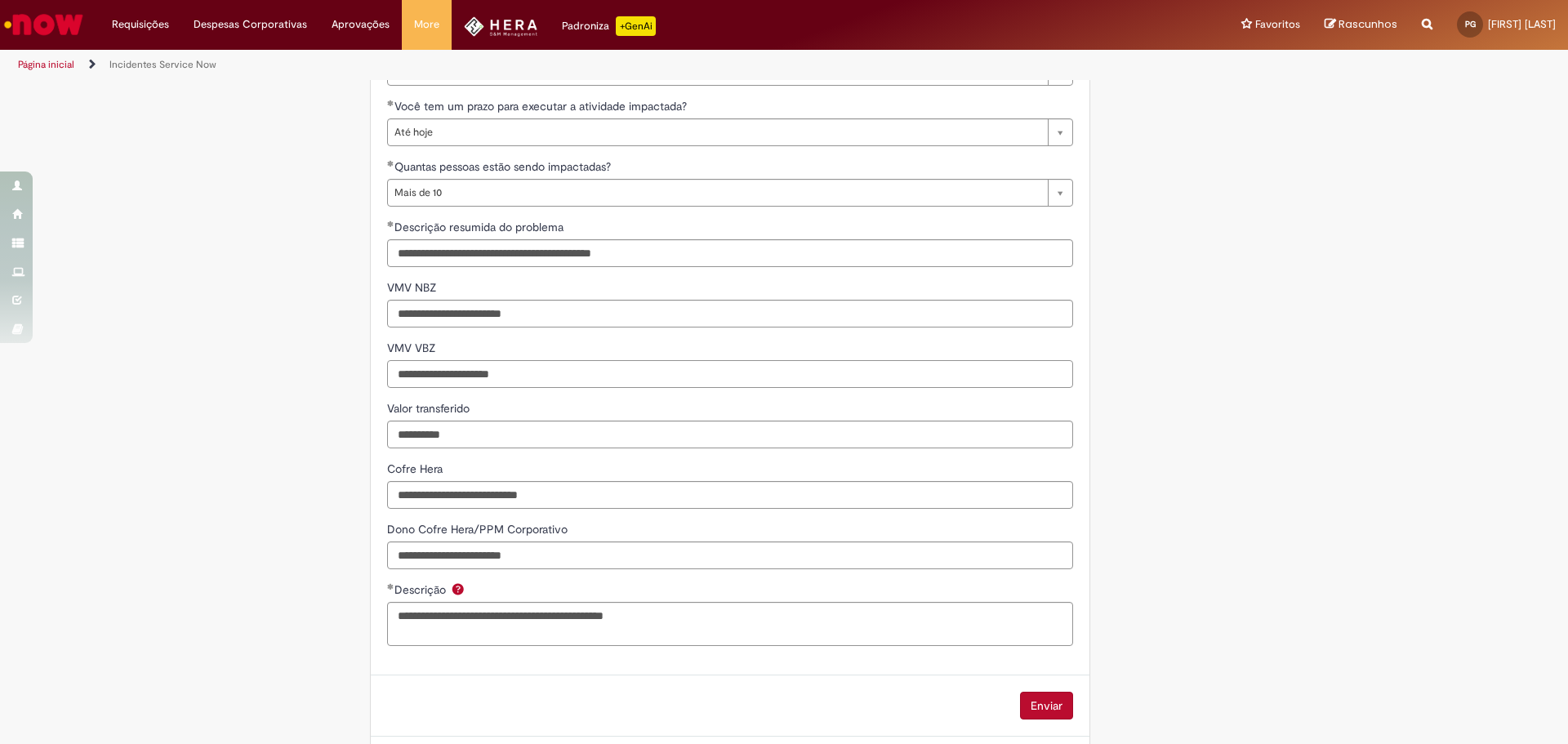drag, startPoint x: 478, startPoint y: 372, endPoint x: 172, endPoint y: 369, distance: 306.01471 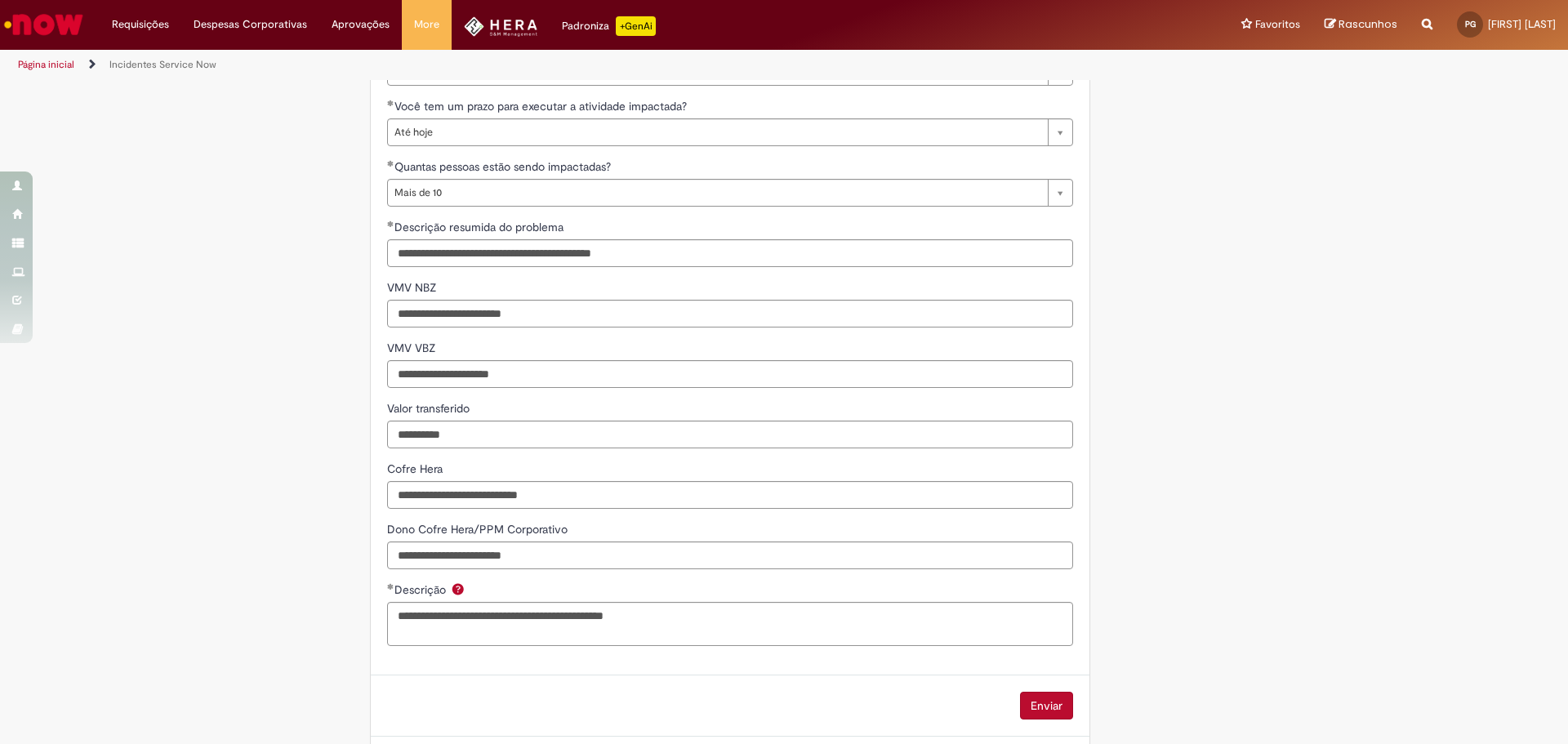 click on "Adicionar a Favoritos
Incidentes Service Now
Oferta destinada à abertura de incidentes no ServiceNow.
Para Relatar Incidentes em Produtos Específicos da Plataforma ServiceNow
Abra este registro para relatar problemas relacionados a funcionalidades que estavam operando corretamente anteriormente, mas que agora não estão funcionando ou estão apresentando falhas. Esse incidente pode estar associado a um dos seguintes produtos da plataforma ServiceNow ou sistemas internos:
Click
Now
Lupi
Now One
Se o seu problema for relacionado a sistemas externos ou plataformas fora do escopo da ServiceNow, como:
SAP
VD
Workday
Office 365
ConectaFahz
Aurora
WMS
BEES
Authenticator     entre outros...
Por favor, abra um incidente no  Portal NOW Global.
Importante
Urgência Grupo resolvedor     APR - Contabilidade S[DEPARTMENT]" at bounding box center [784, -25] 